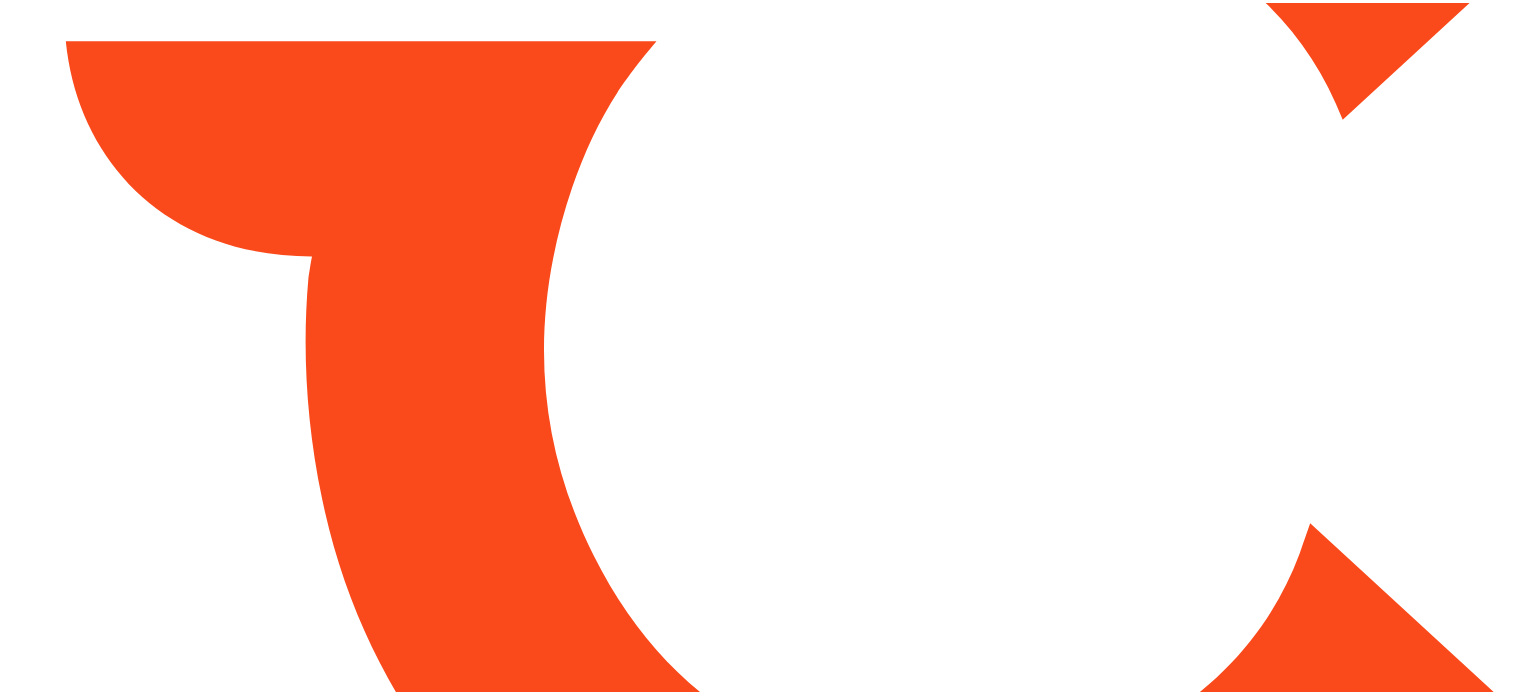 scroll, scrollTop: 0, scrollLeft: 0, axis: both 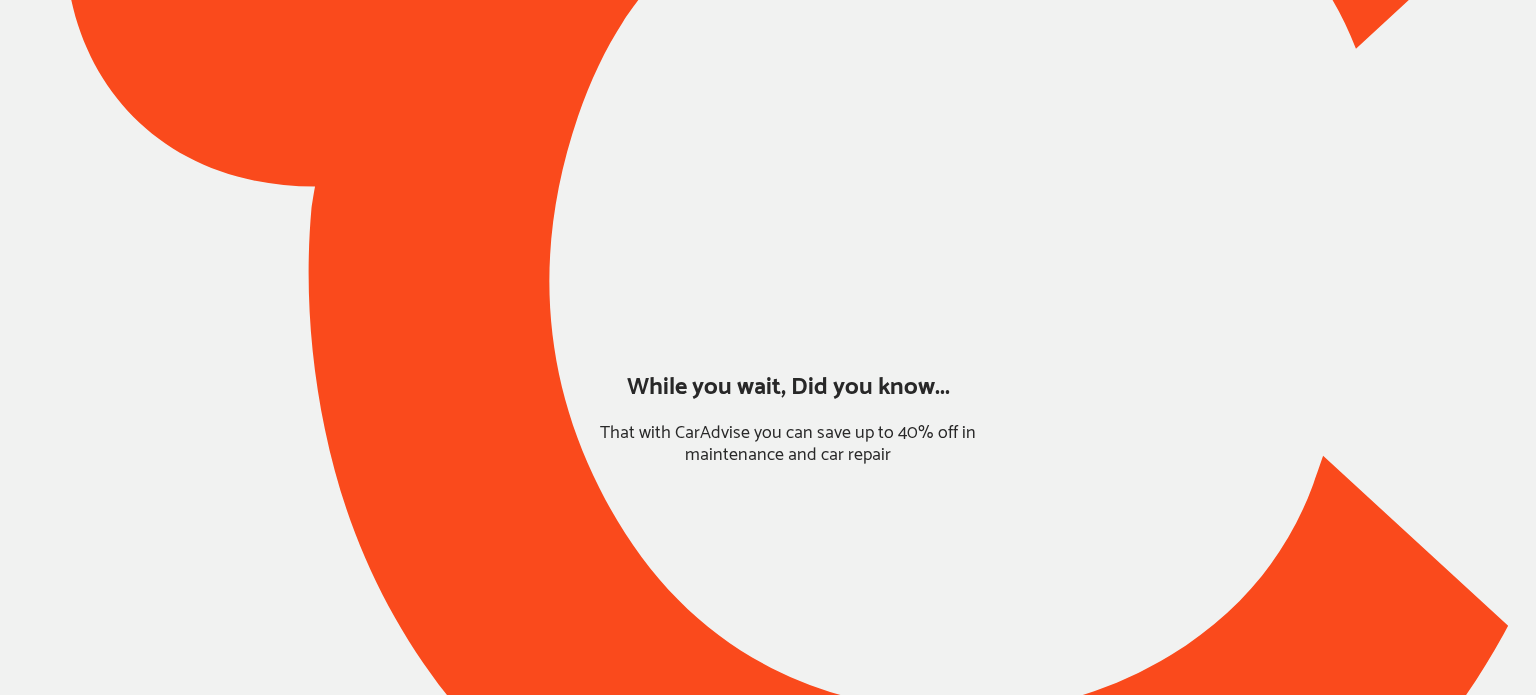 type on "*******" 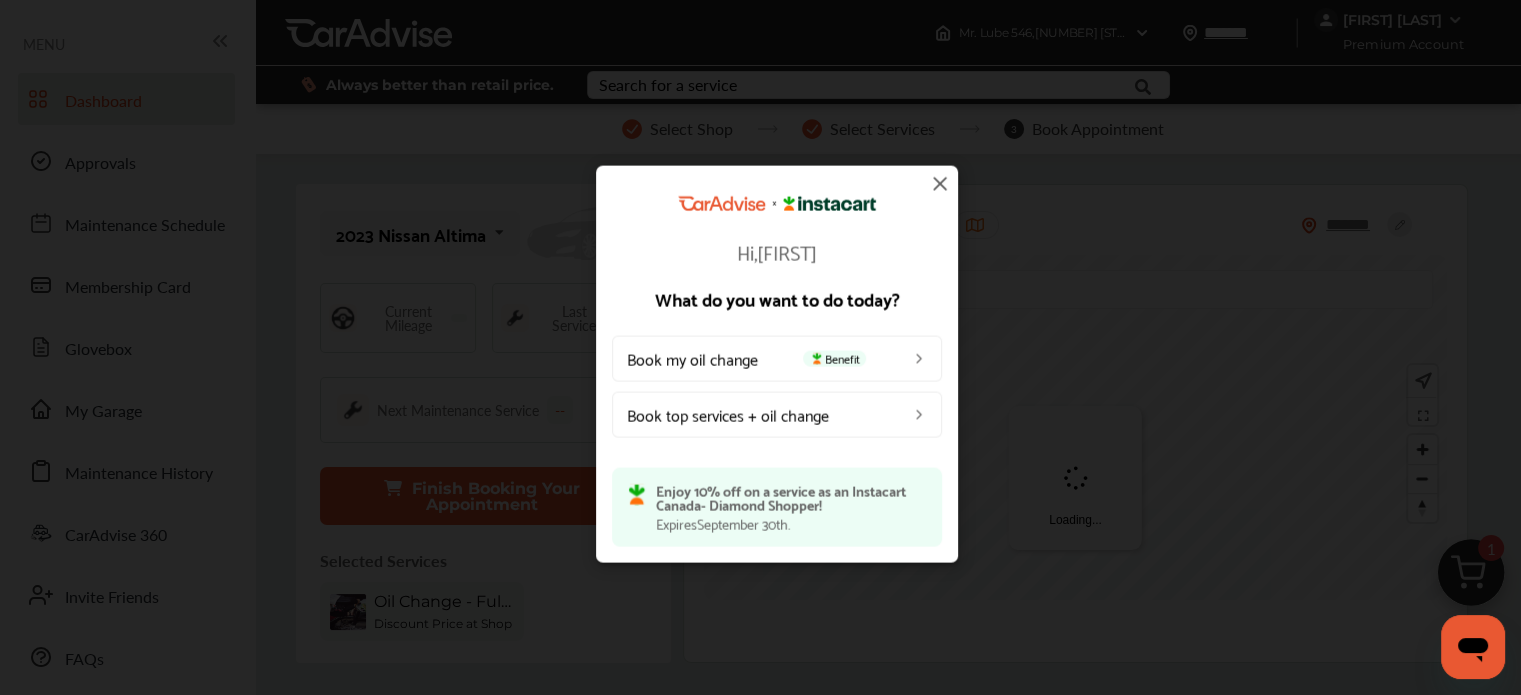 scroll, scrollTop: 0, scrollLeft: 0, axis: both 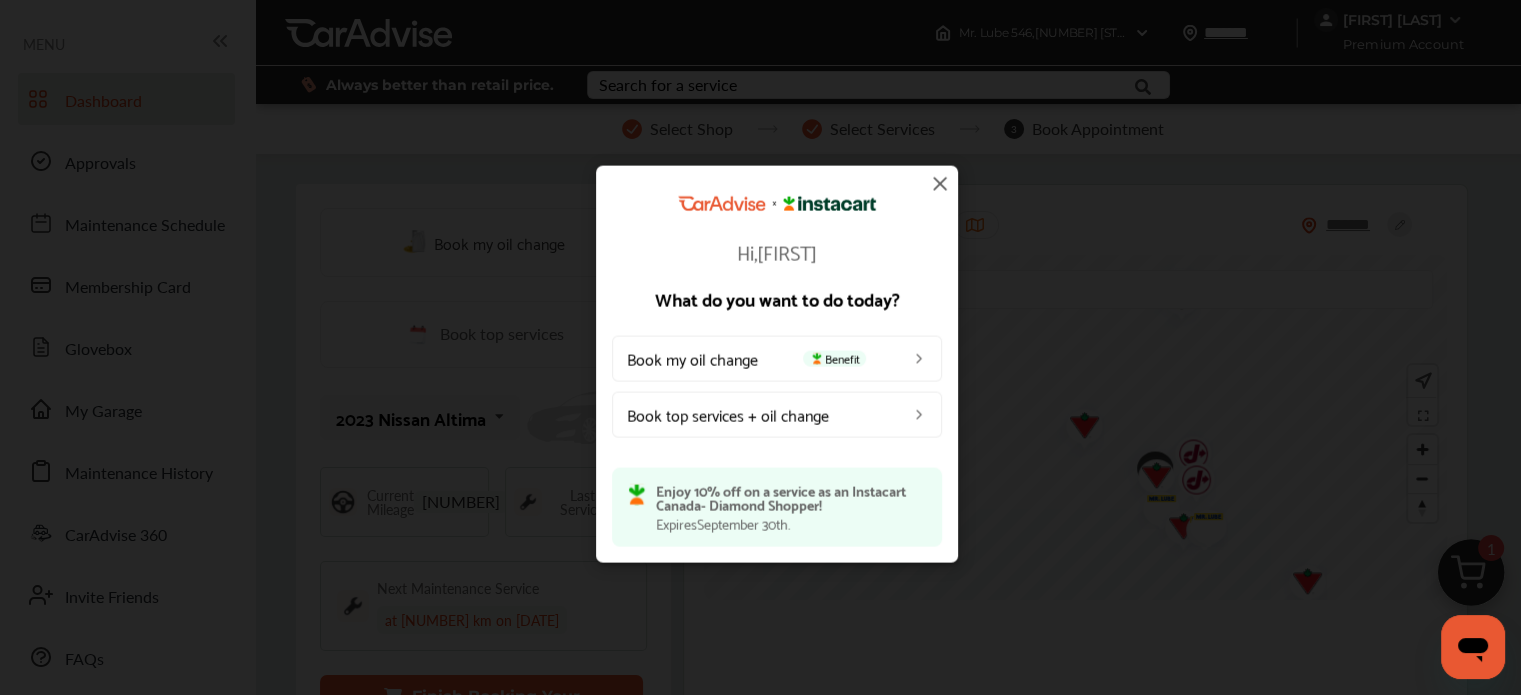 click at bounding box center [940, 183] 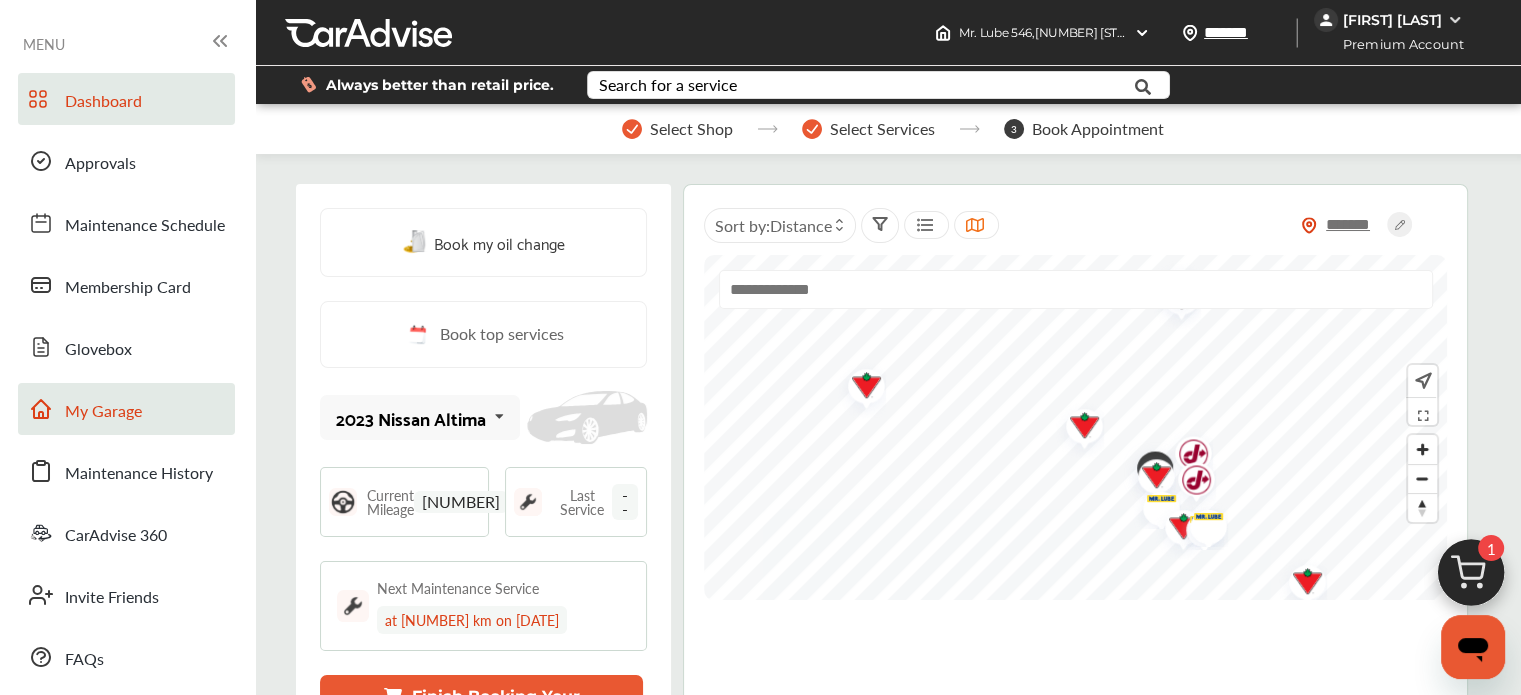 click on "My Garage" at bounding box center [126, 409] 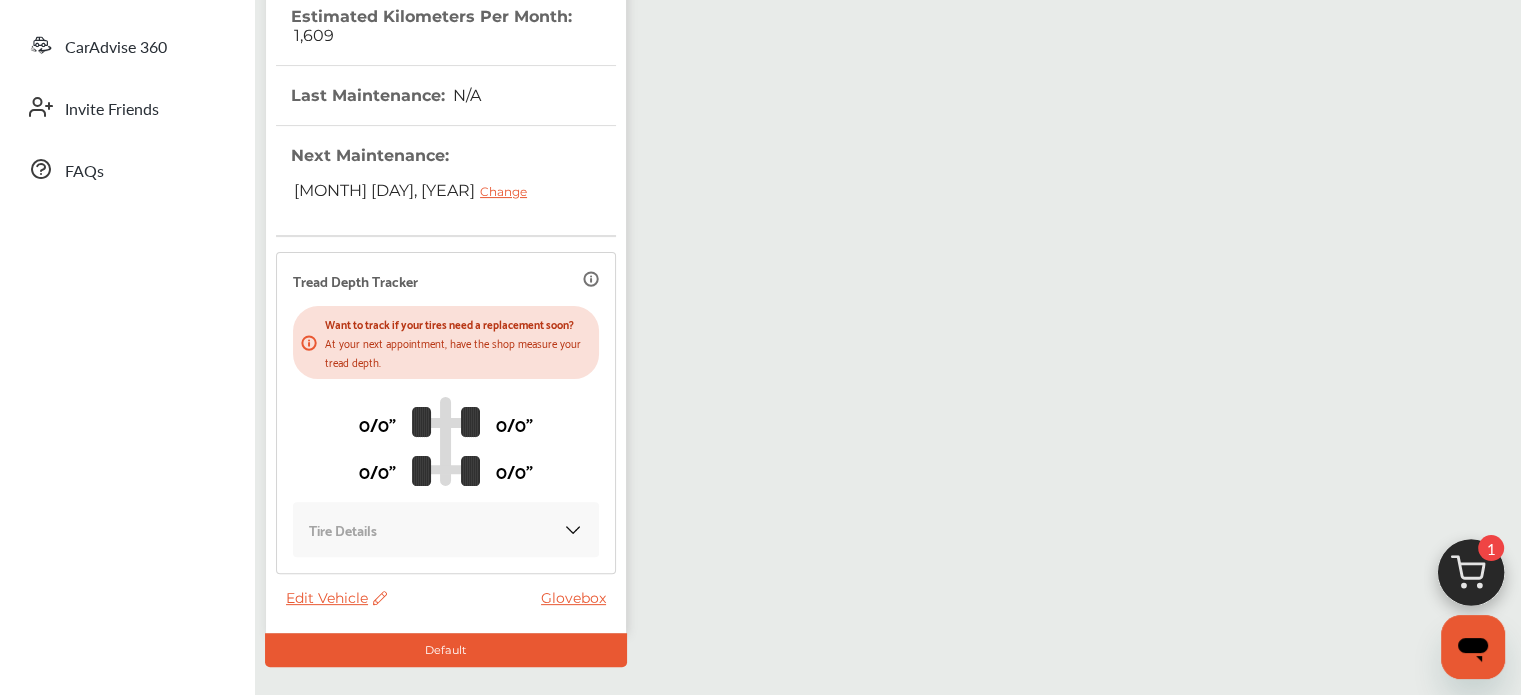 scroll, scrollTop: 491, scrollLeft: 0, axis: vertical 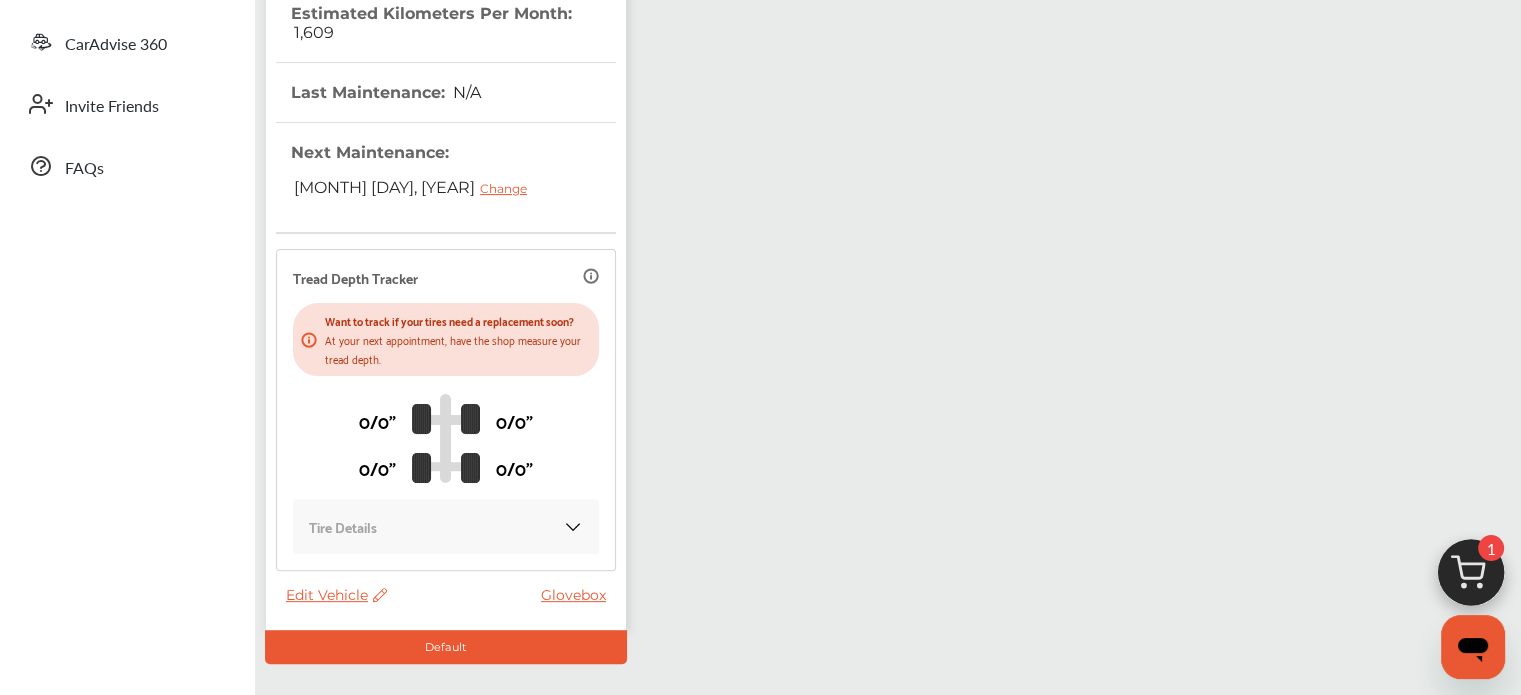 click on "Edit Vehicle" at bounding box center (336, 595) 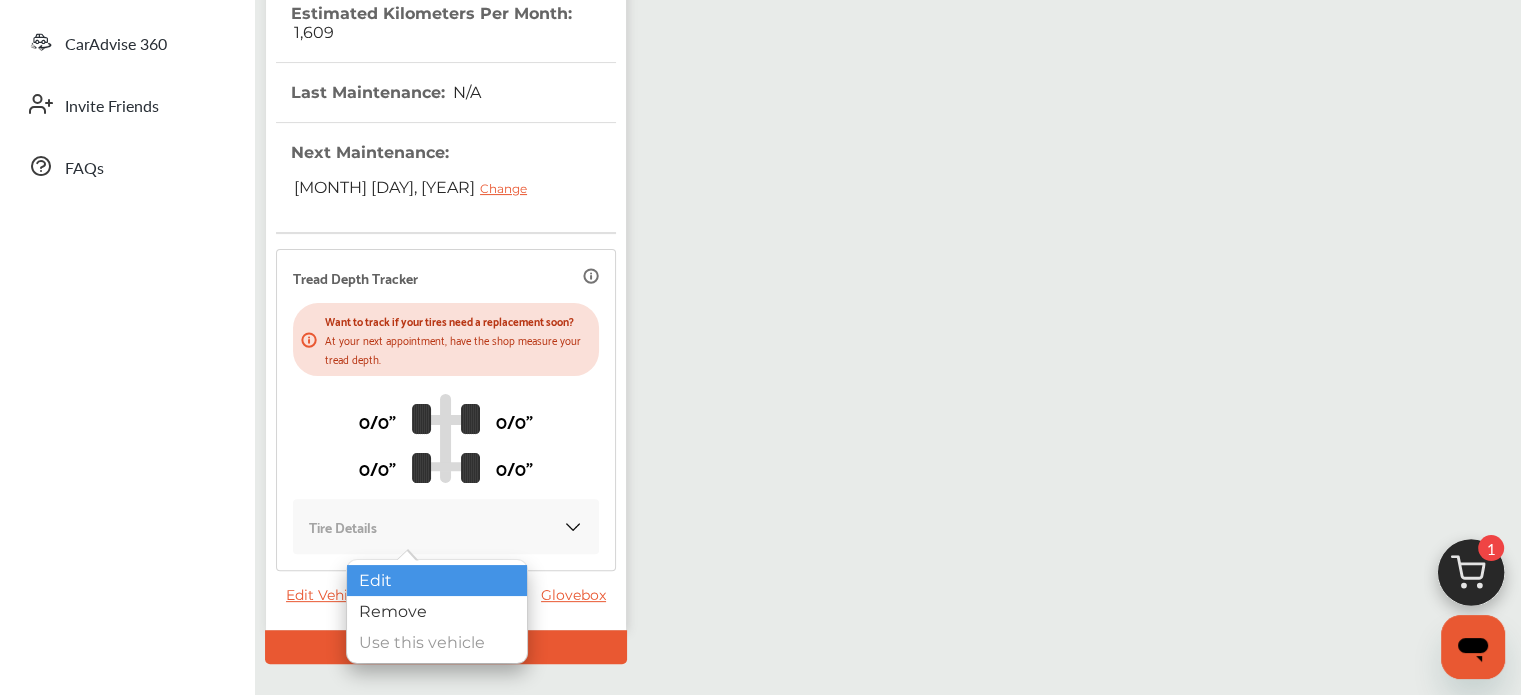 click on "Edit" at bounding box center [437, 580] 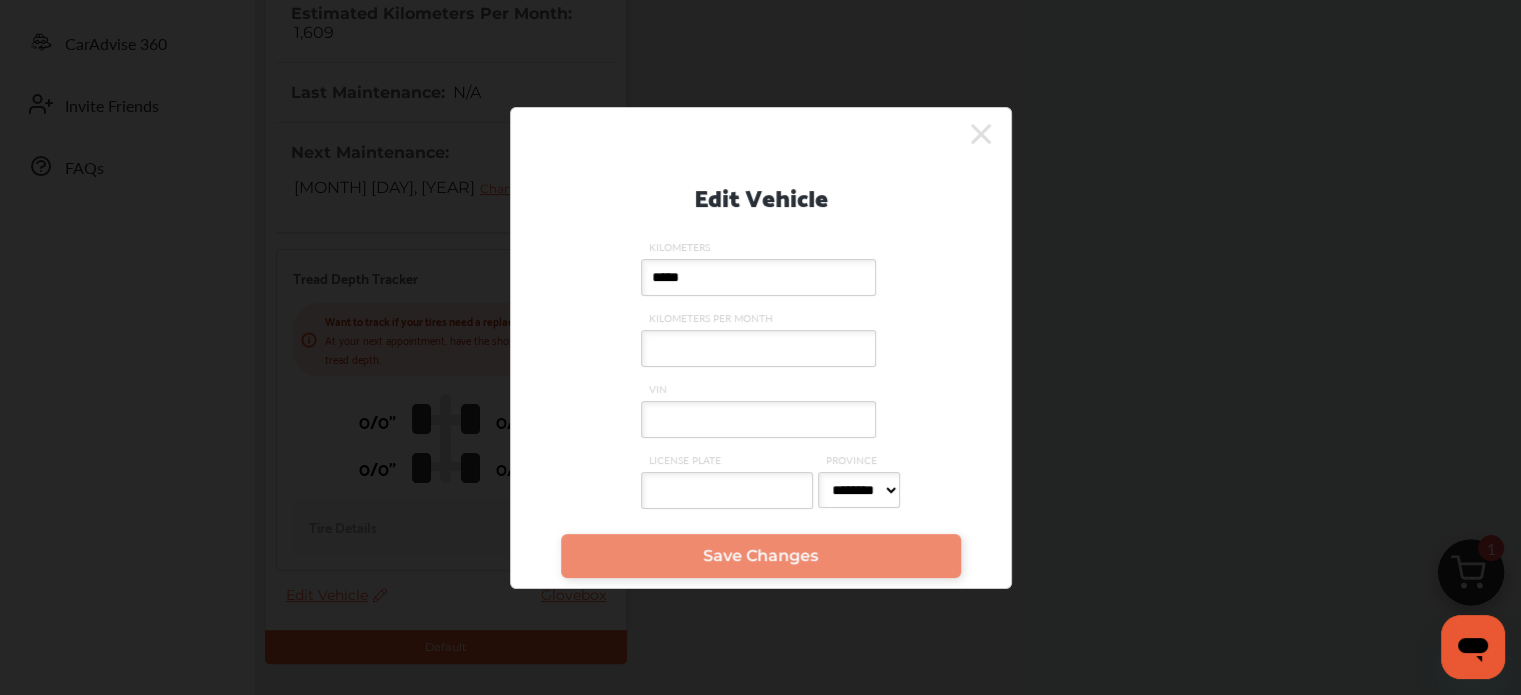 click on "KILOMETERS PER MONTH" at bounding box center (758, 348) 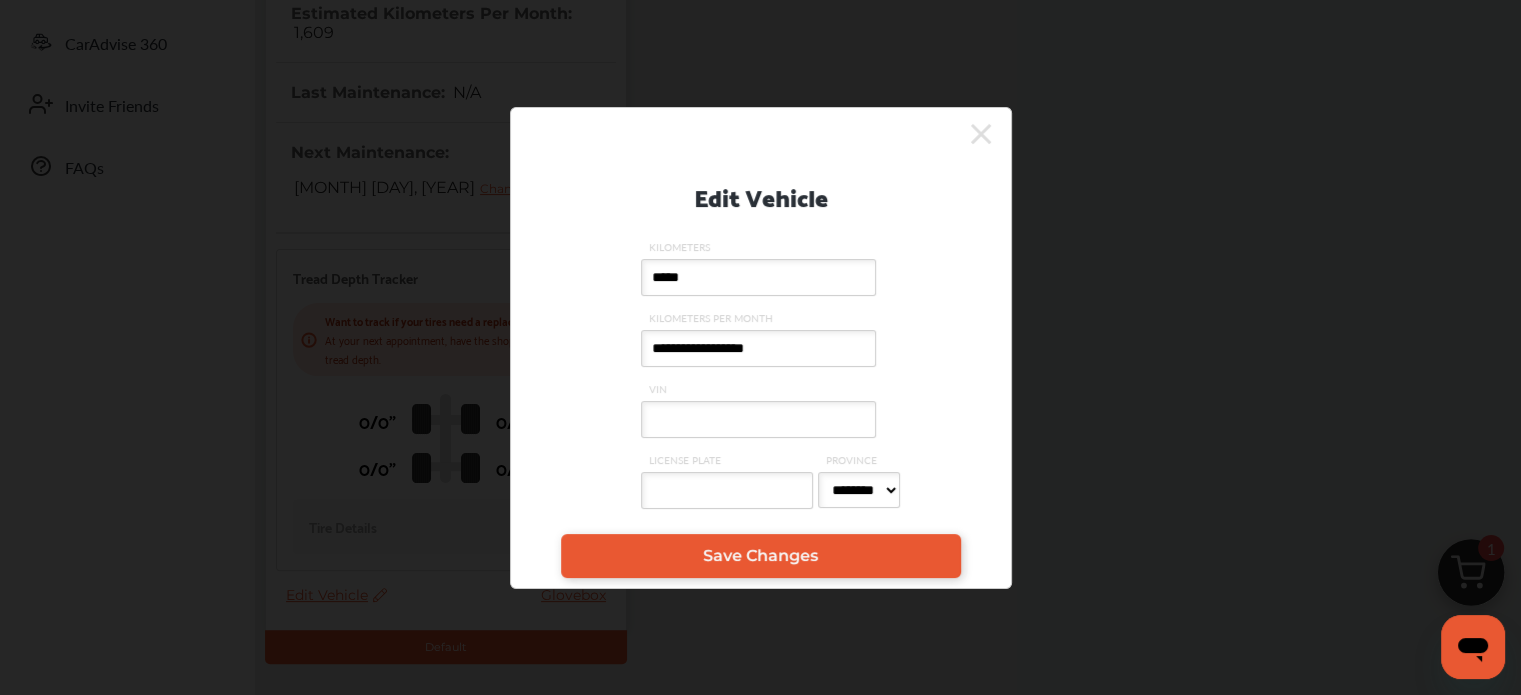 click on "**********" at bounding box center [758, 348] 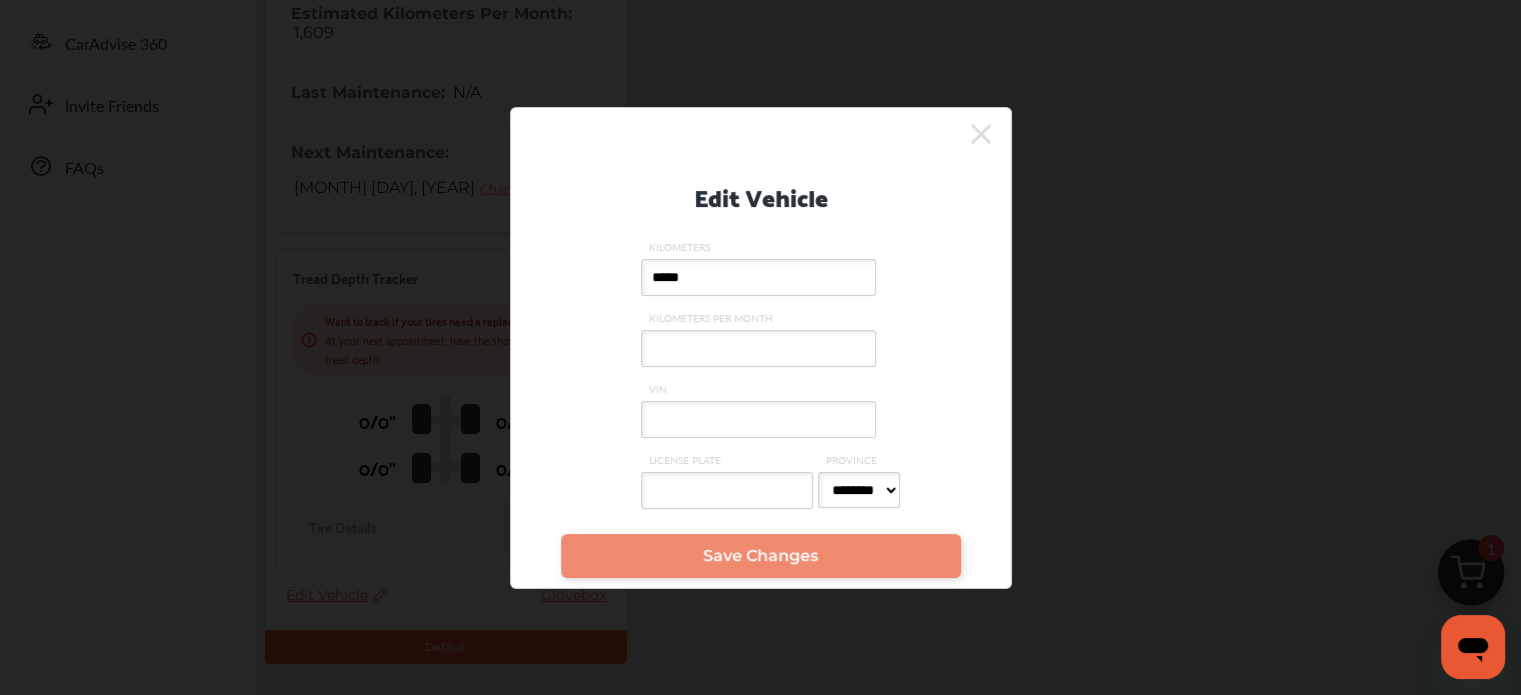 click on "VIN" at bounding box center [758, 419] 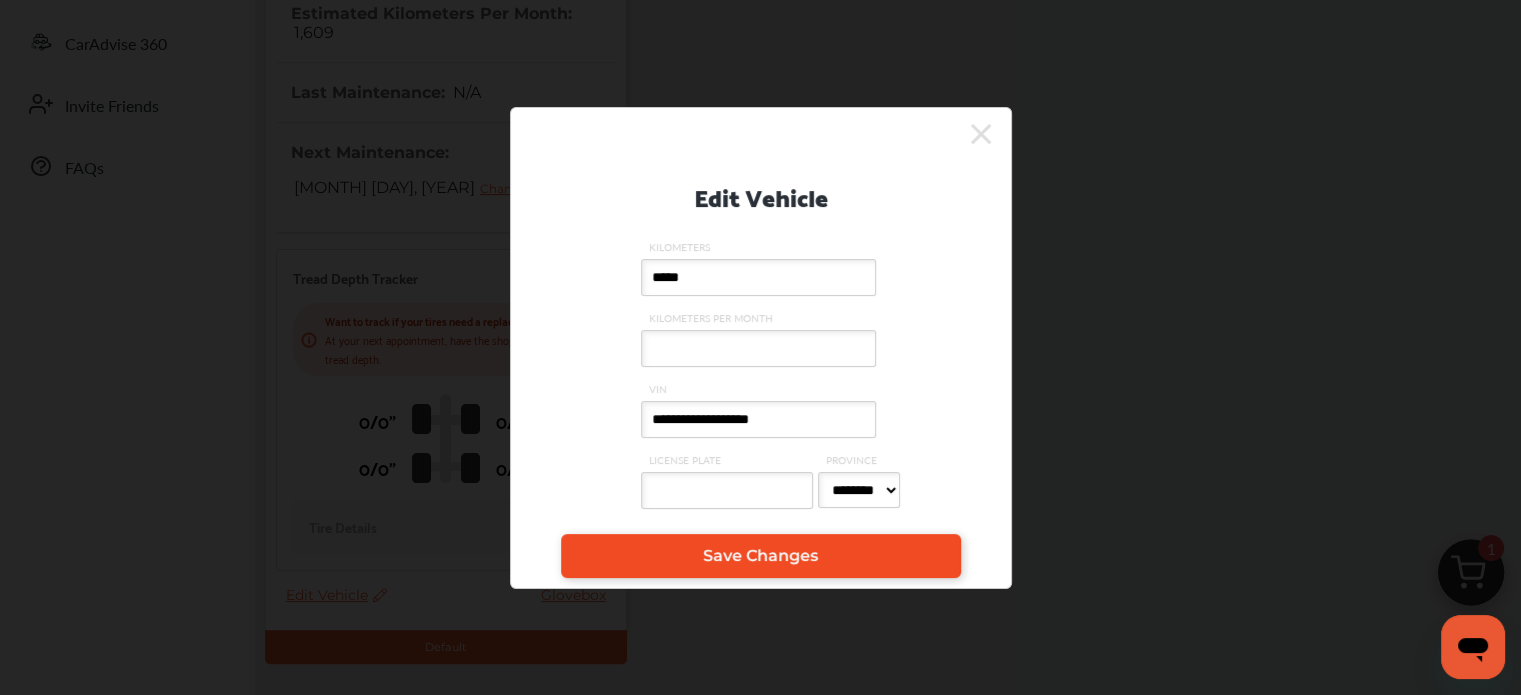 type on "**********" 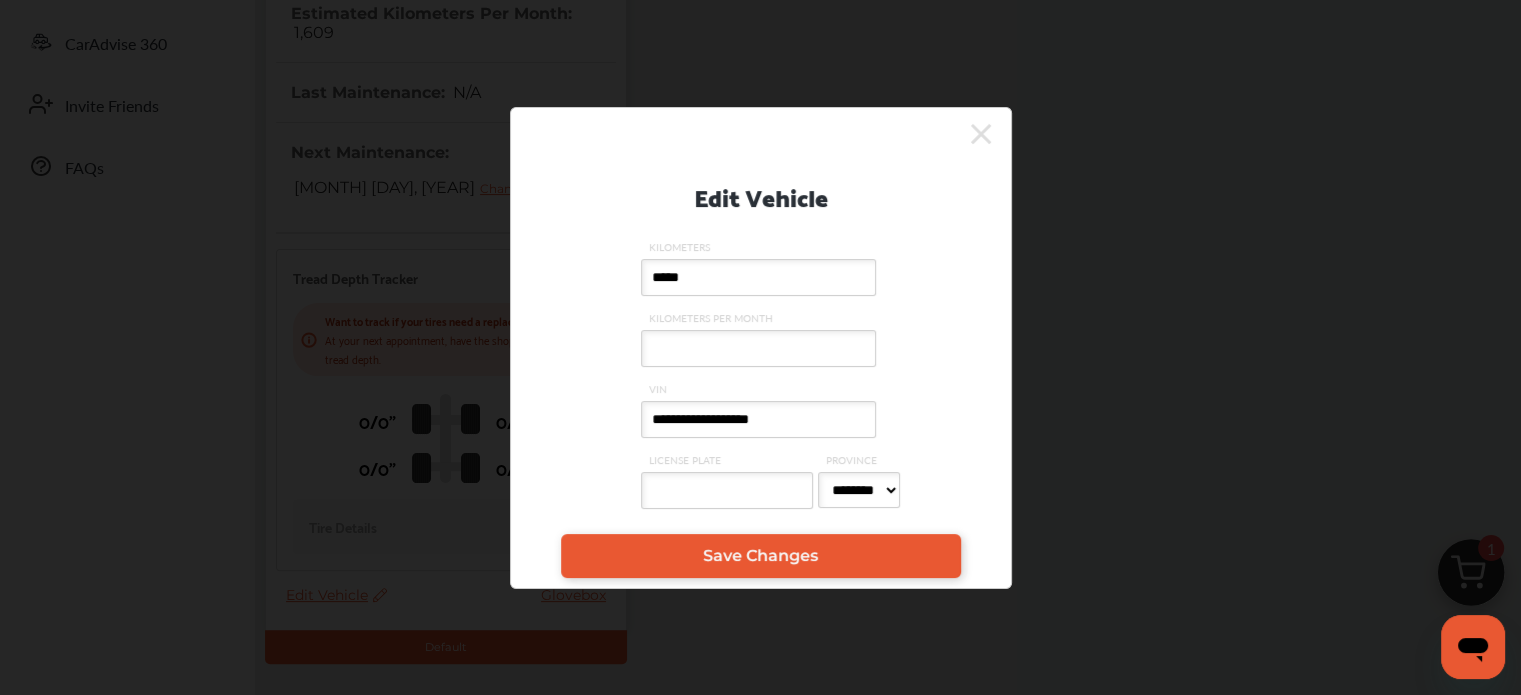 click on "KILOMETERS PER MONTH" at bounding box center [758, 348] 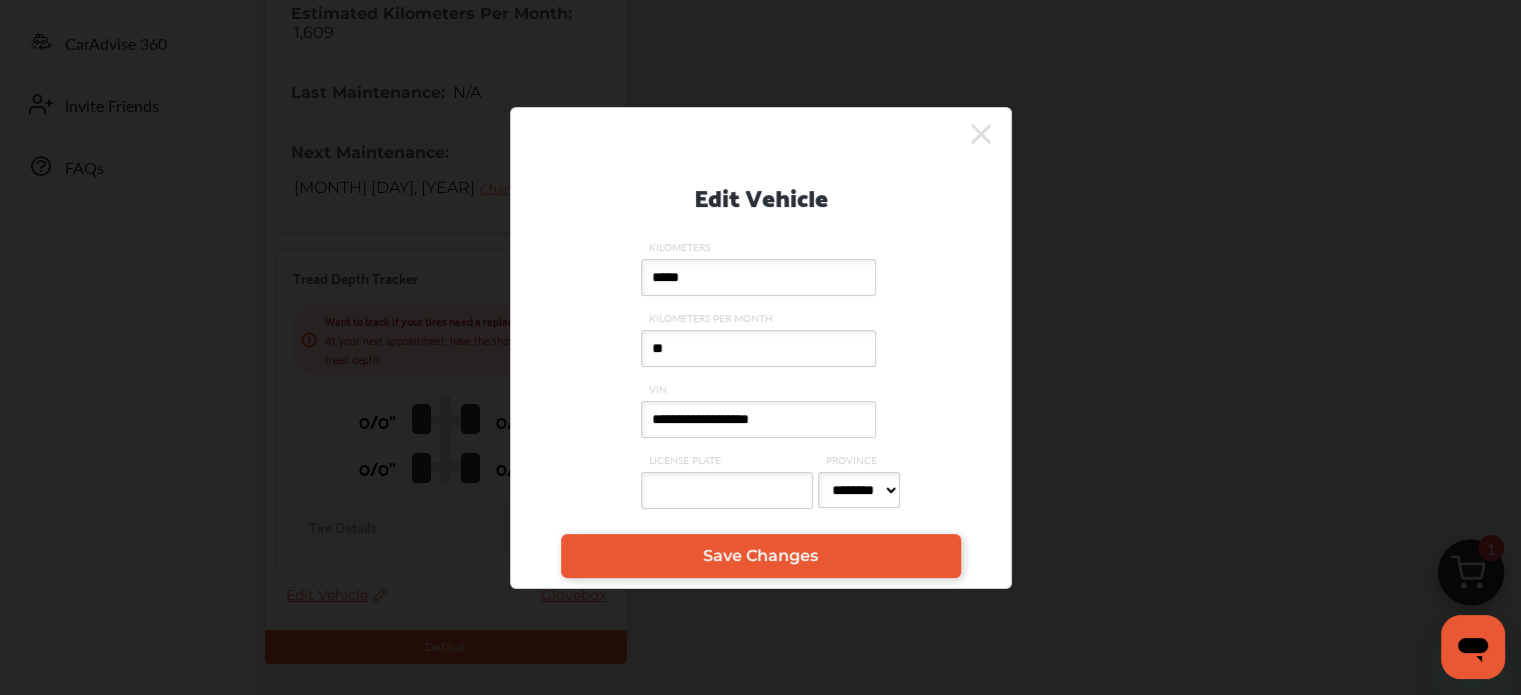 type on "*" 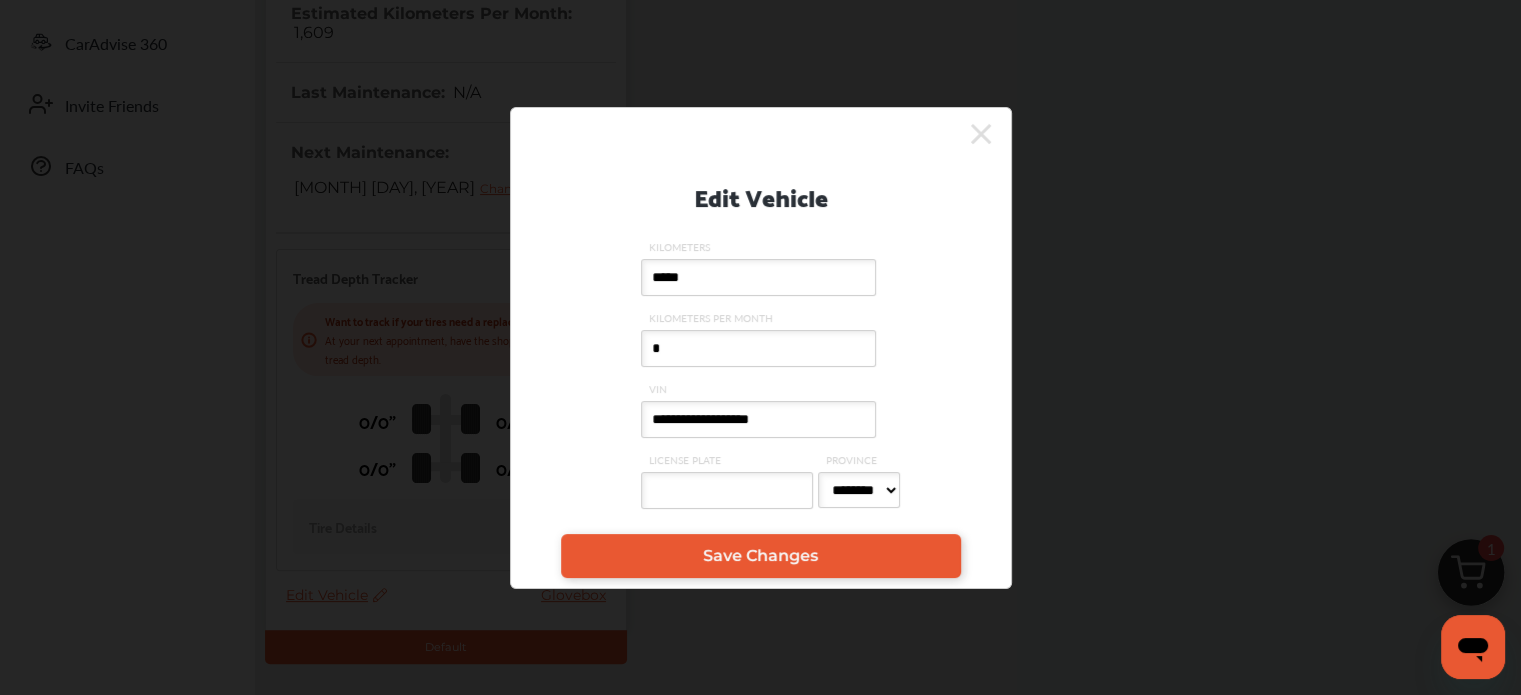 type 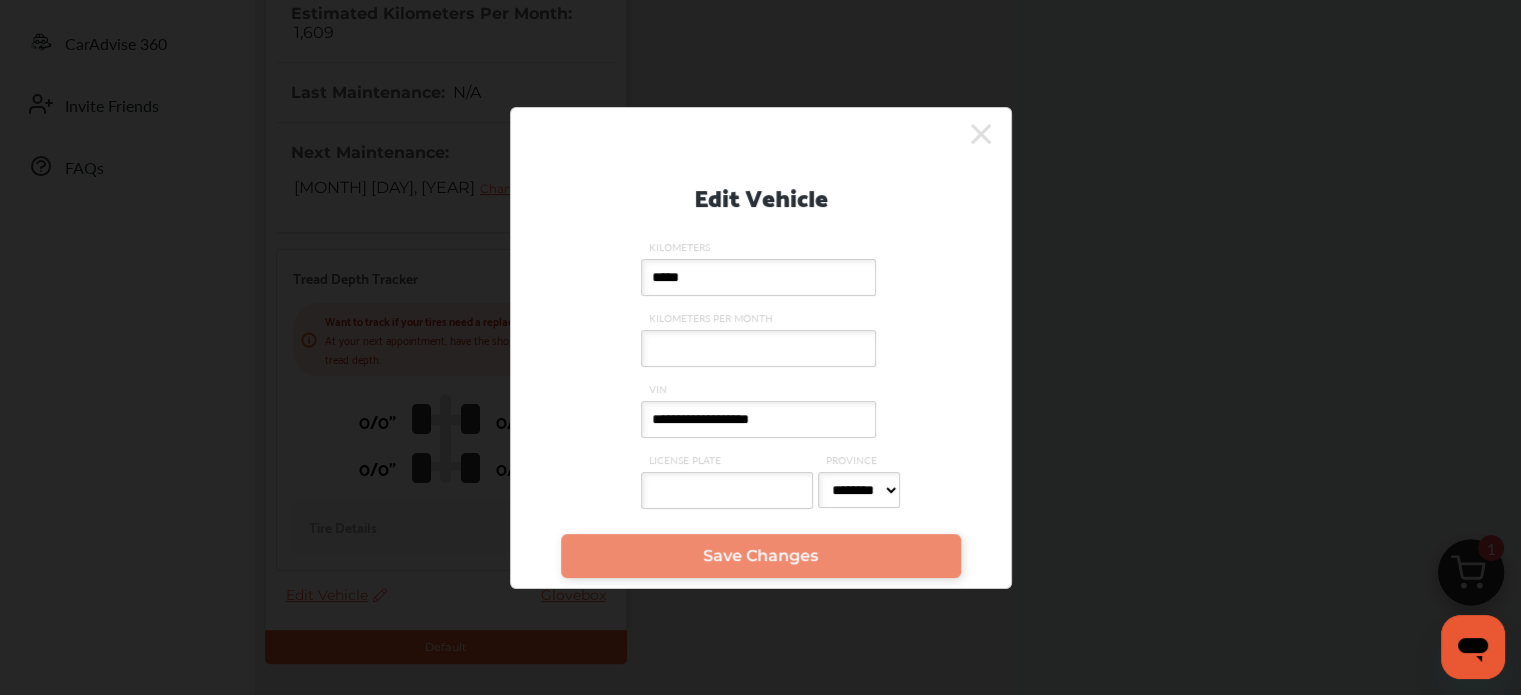 click on "*****" at bounding box center (758, 277) 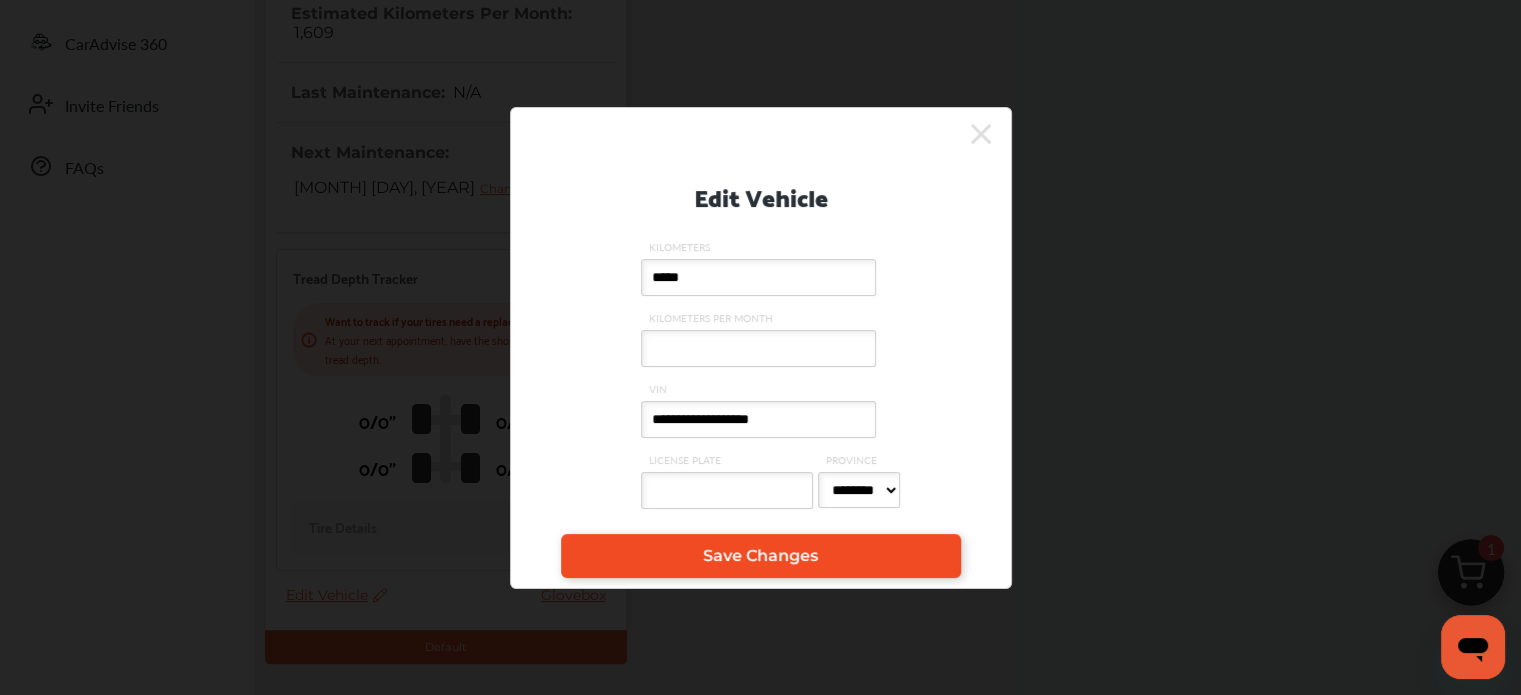 type on "*****" 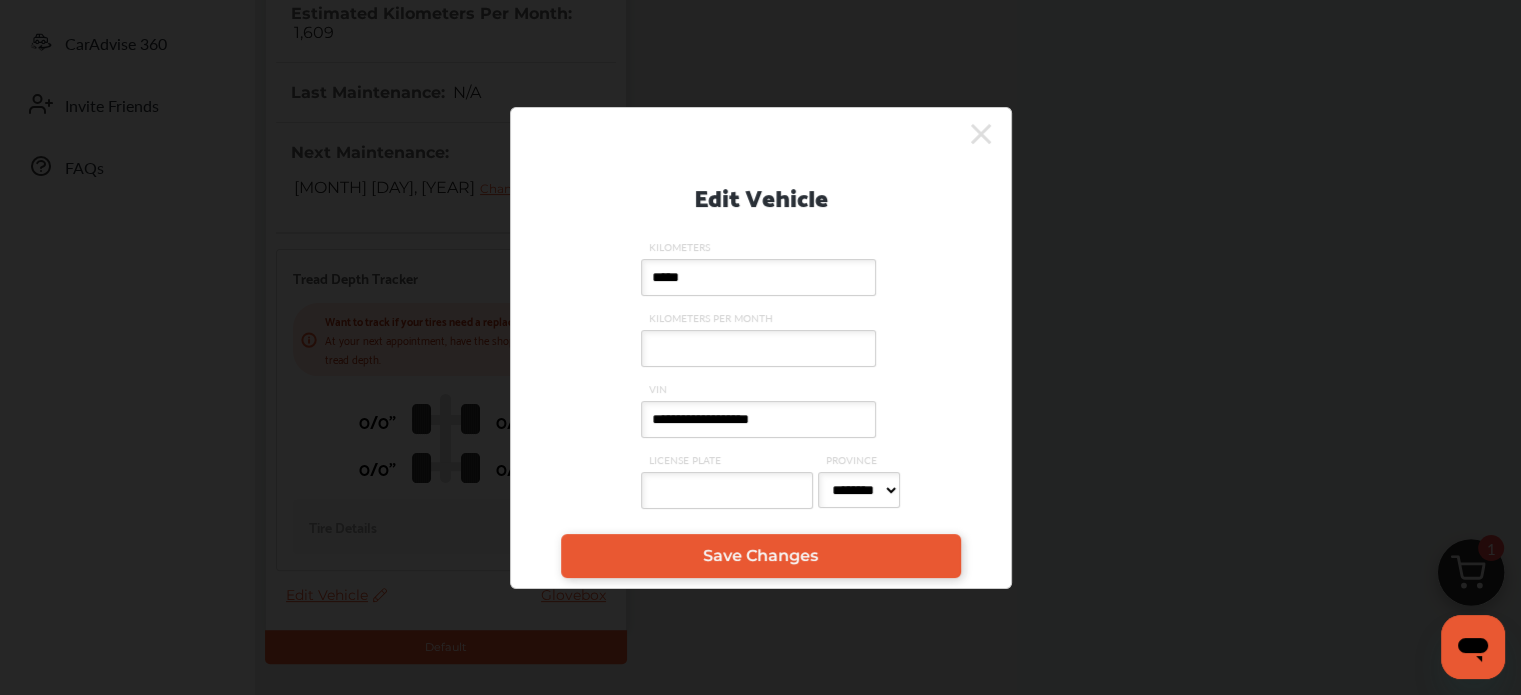 click 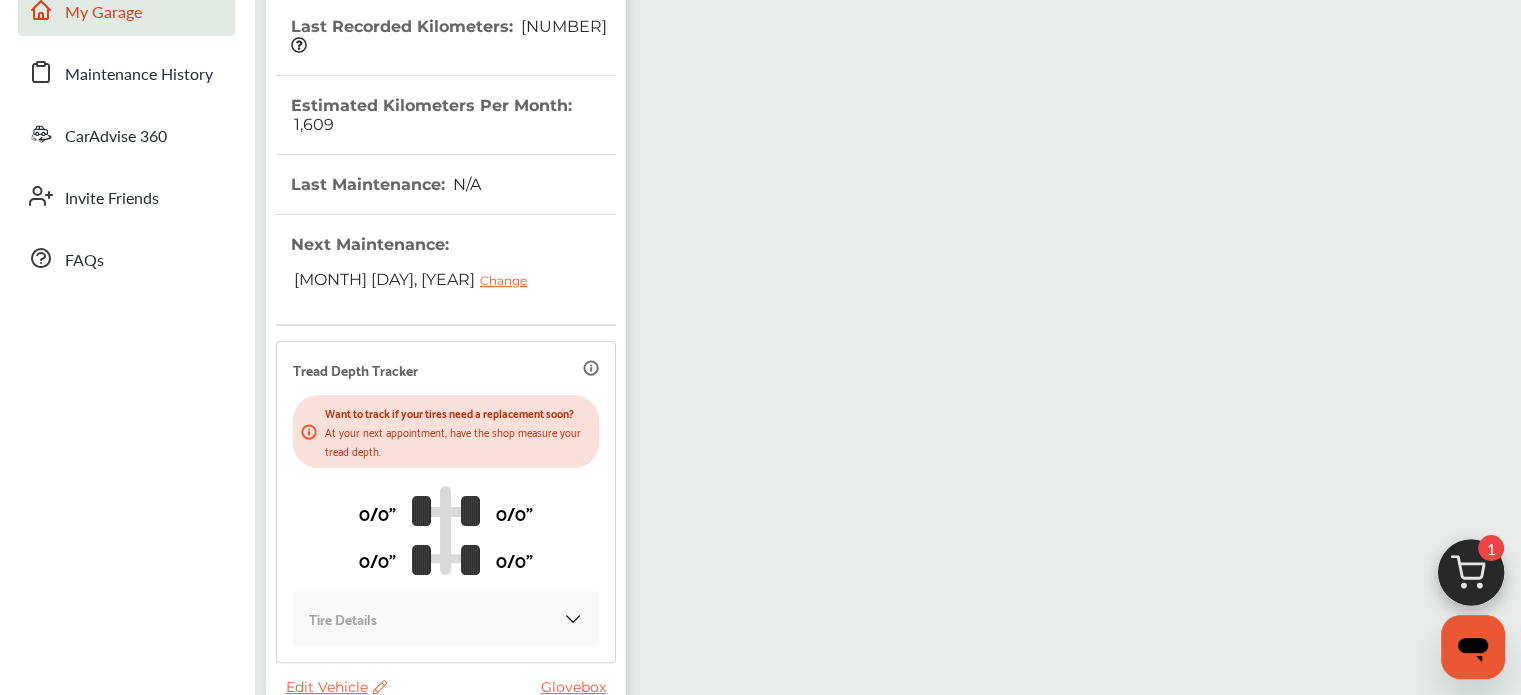 scroll, scrollTop: 402, scrollLeft: 0, axis: vertical 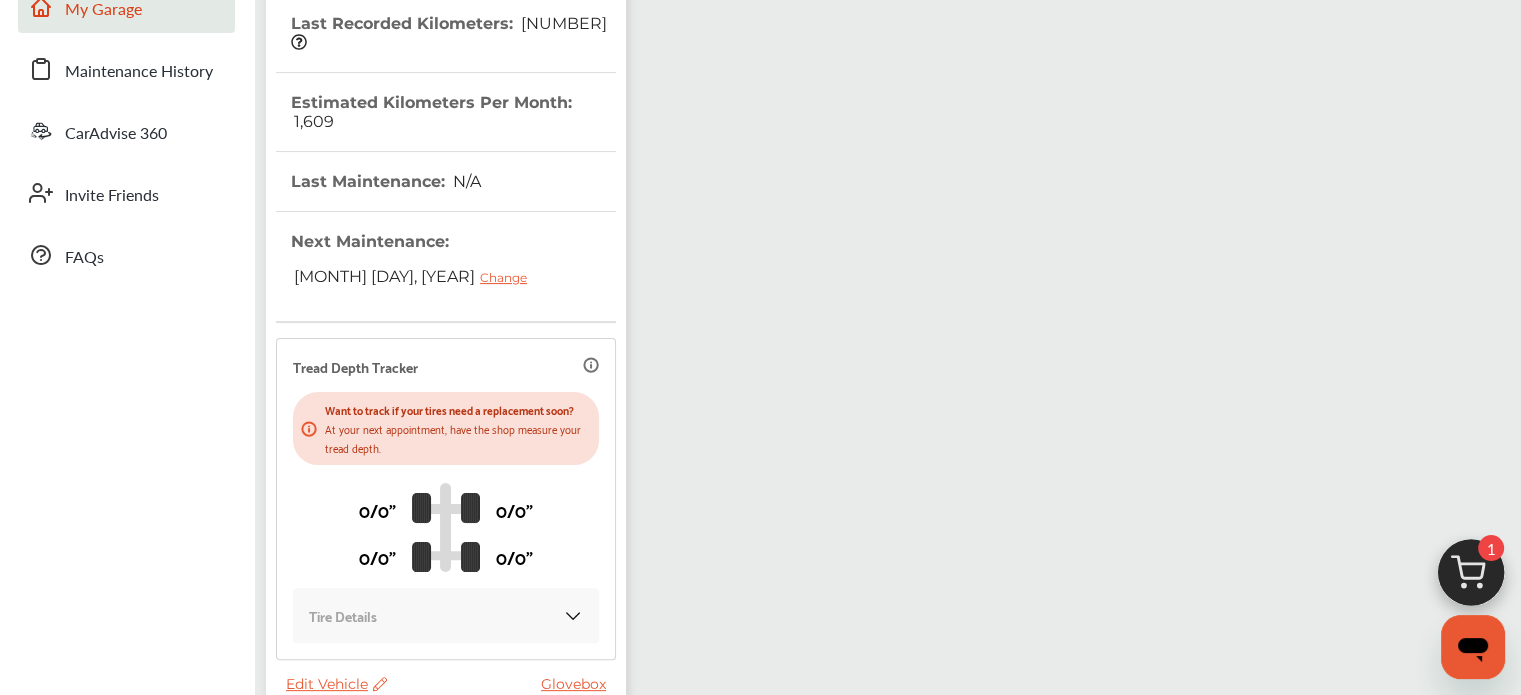 click on "Edit Vehicle" at bounding box center [336, 684] 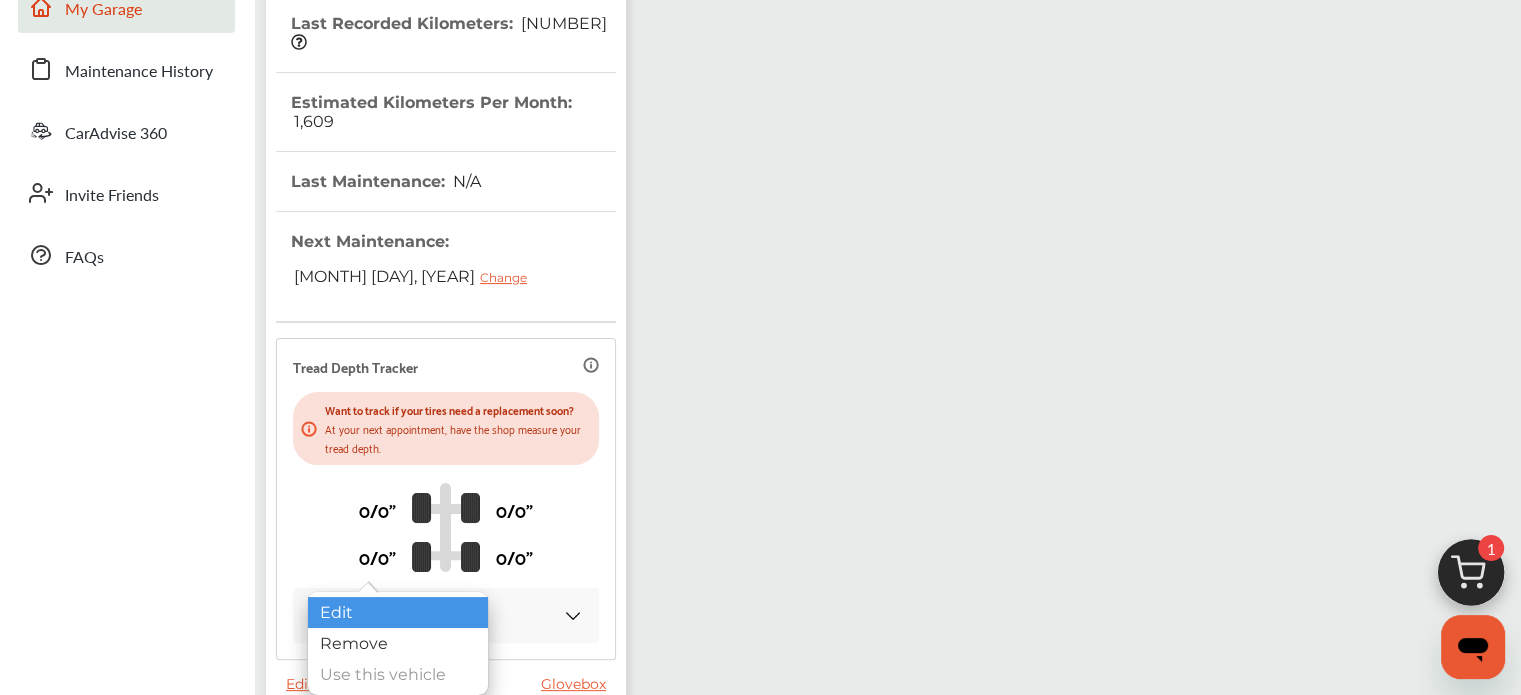 click on "Edit" at bounding box center (398, 612) 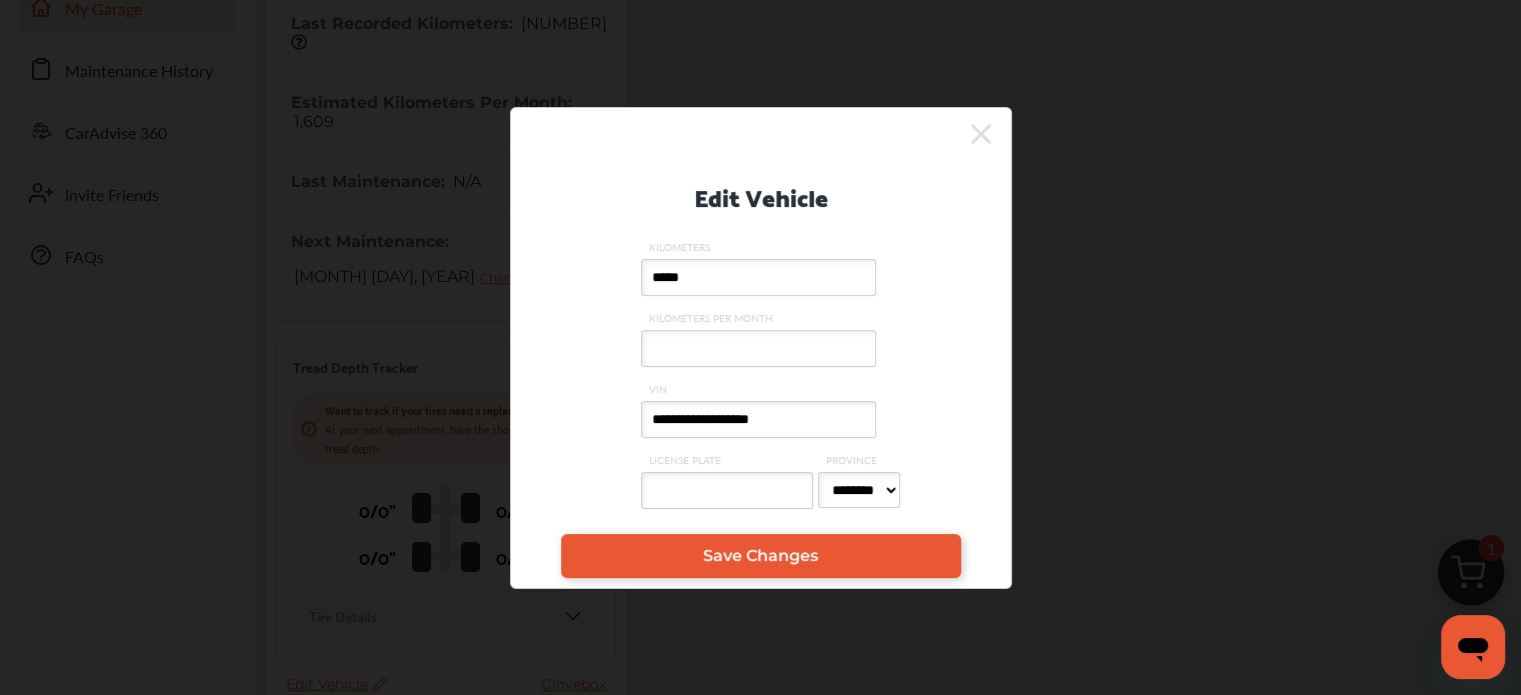click on "**********" at bounding box center (758, 419) 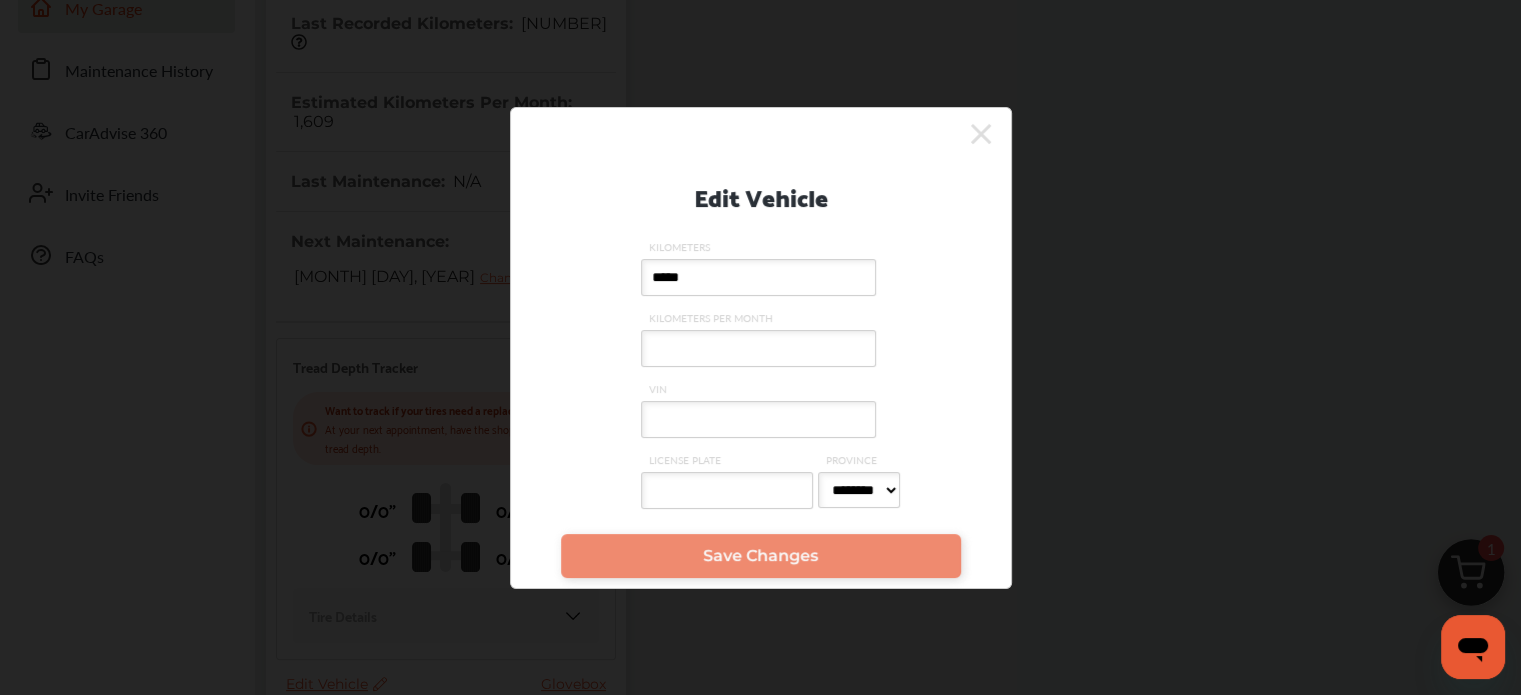 paste on "**********" 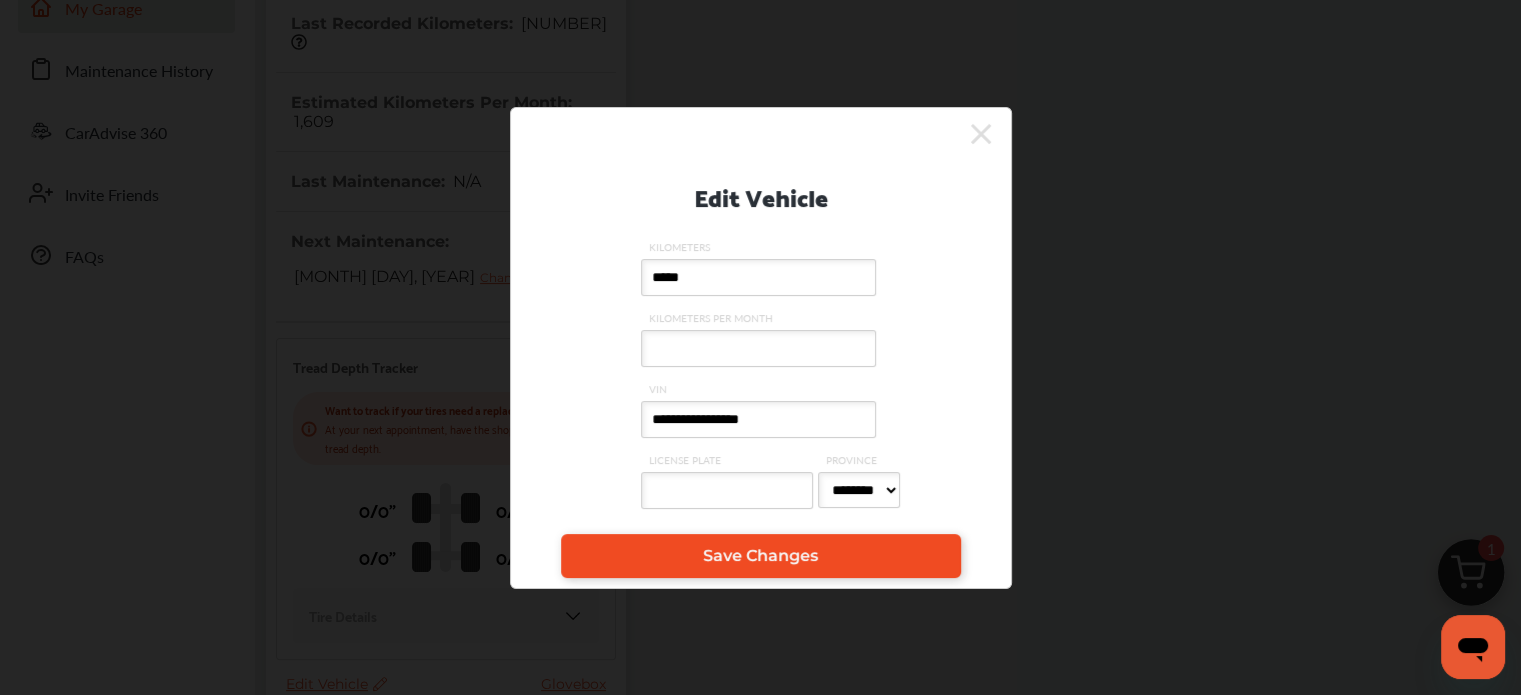 type on "**********" 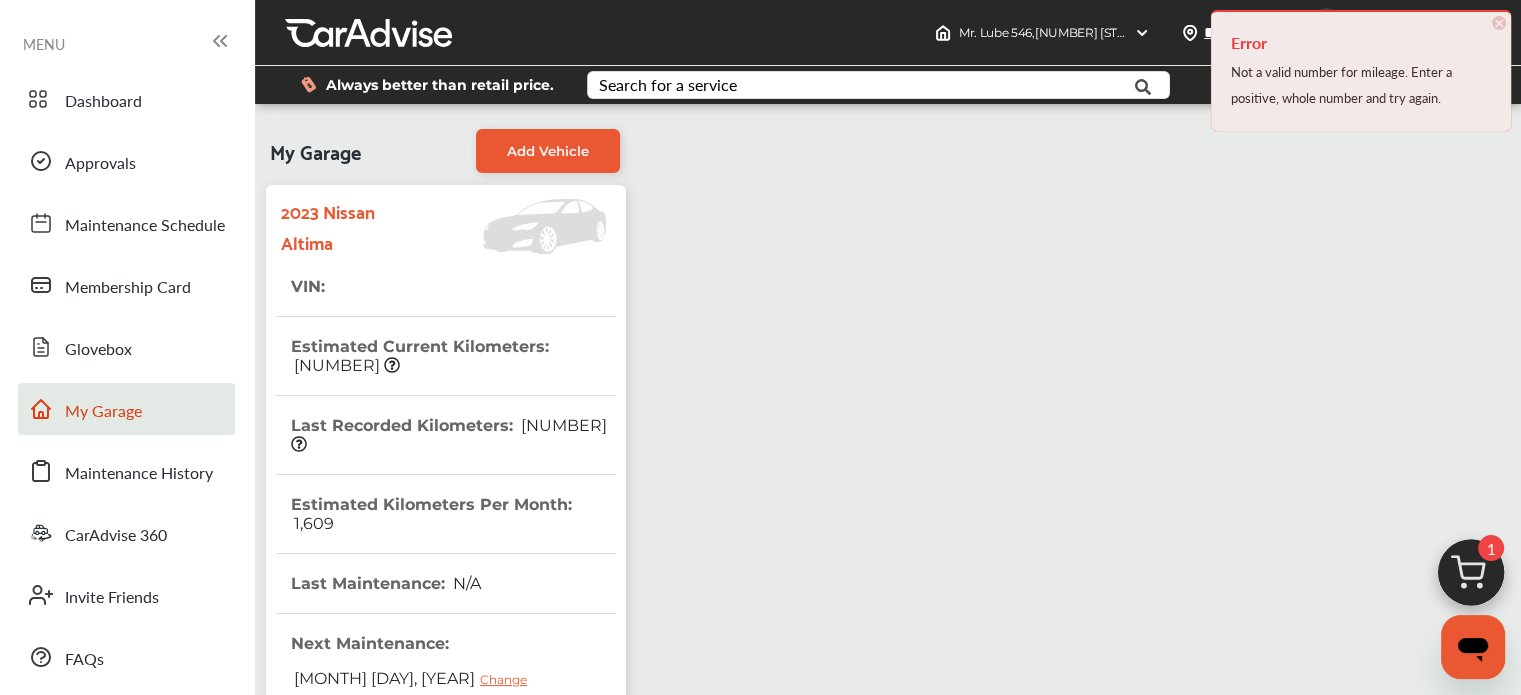 scroll, scrollTop: 551, scrollLeft: 0, axis: vertical 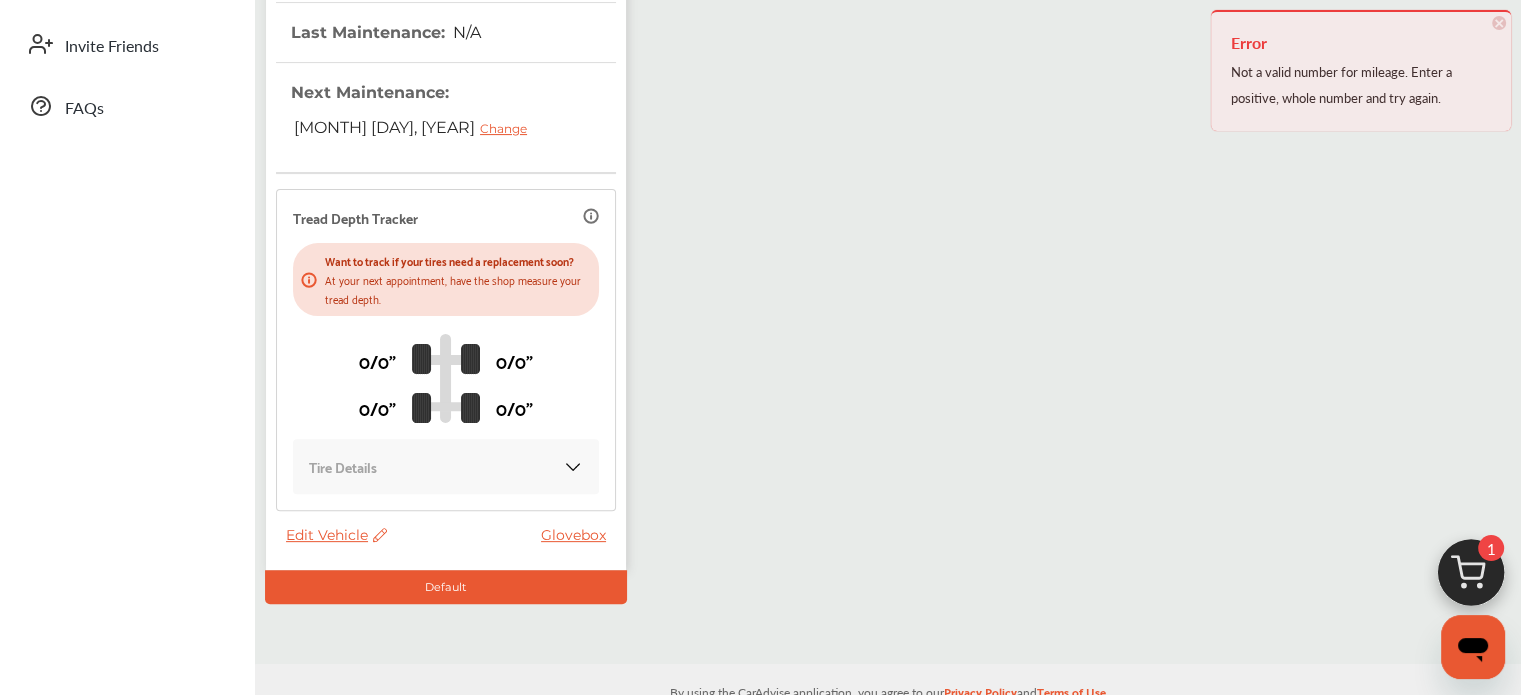 click on "Edit Vehicle" at bounding box center (336, 535) 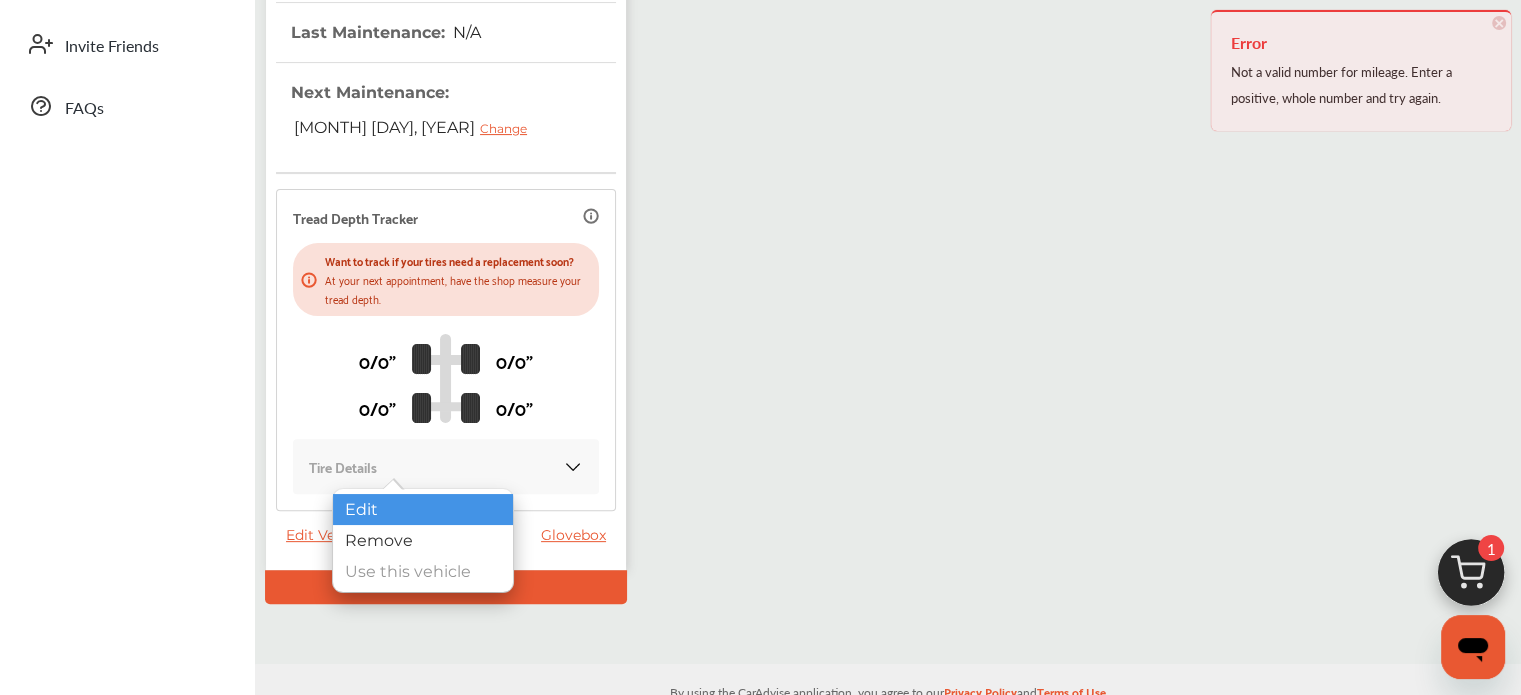 click on "Edit" at bounding box center [423, 509] 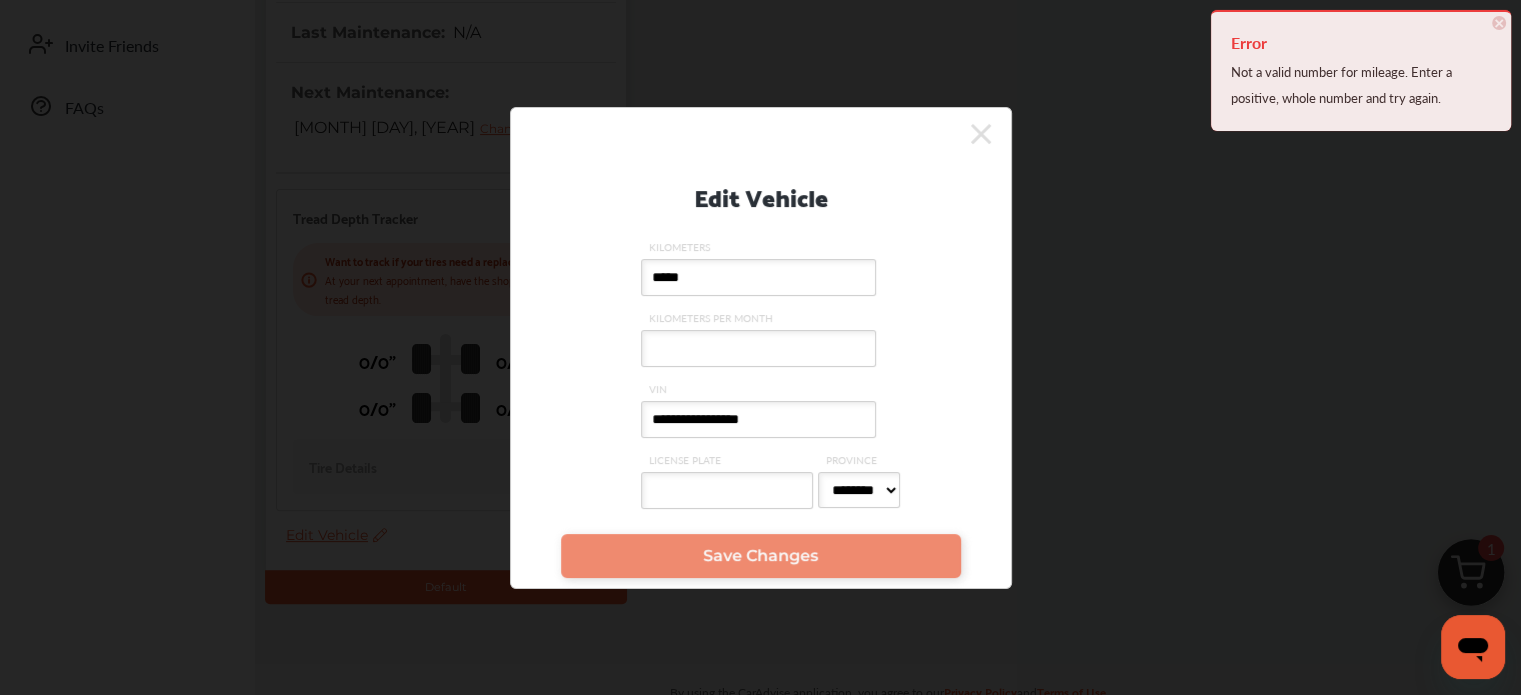 click on "*****" at bounding box center [758, 277] 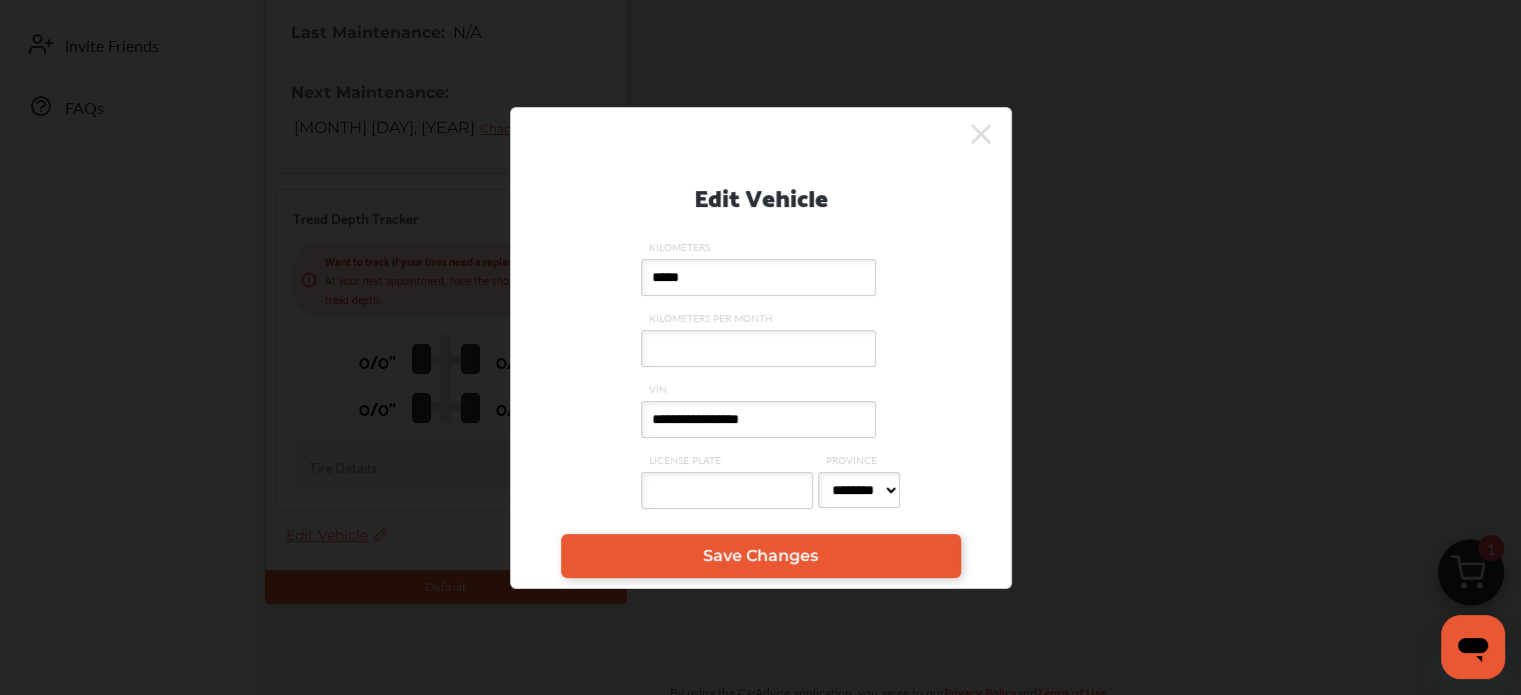 type on "*****" 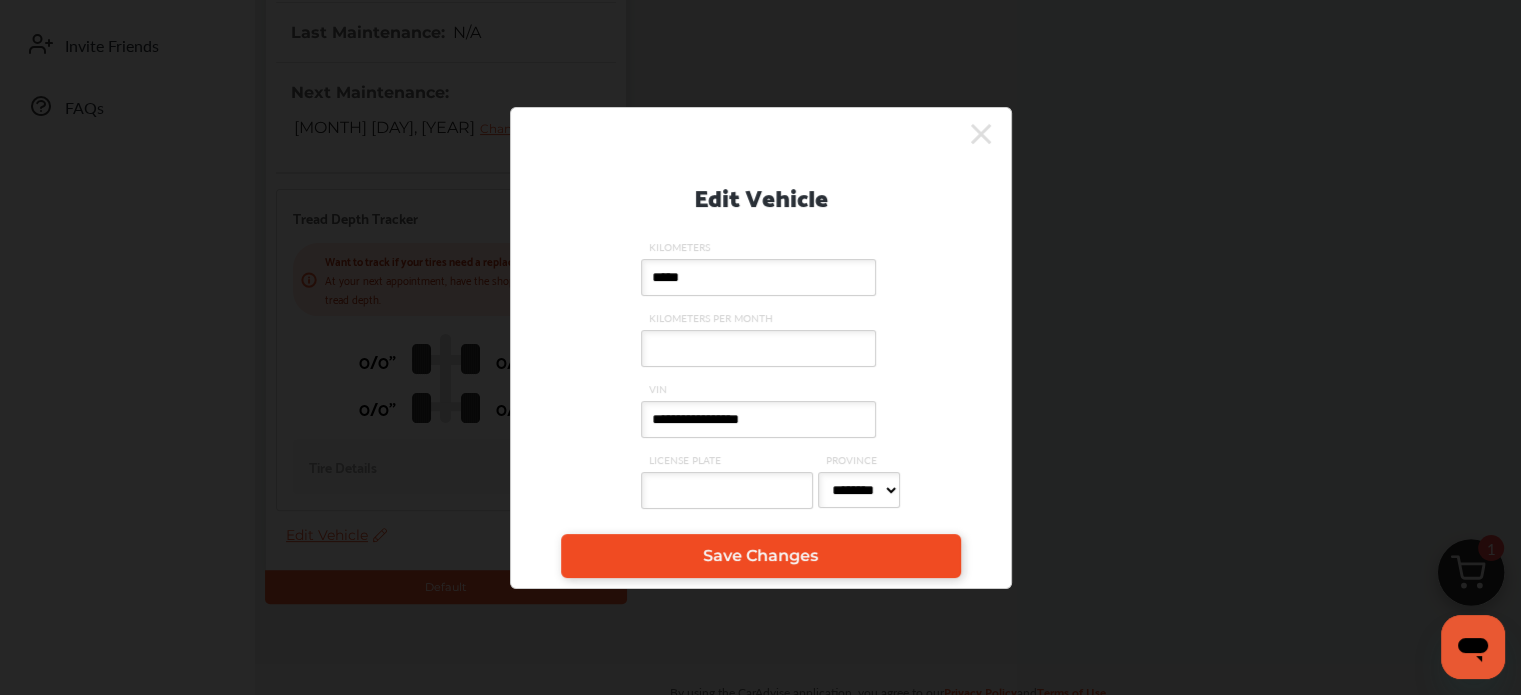 click on "Save Changes" at bounding box center [761, 556] 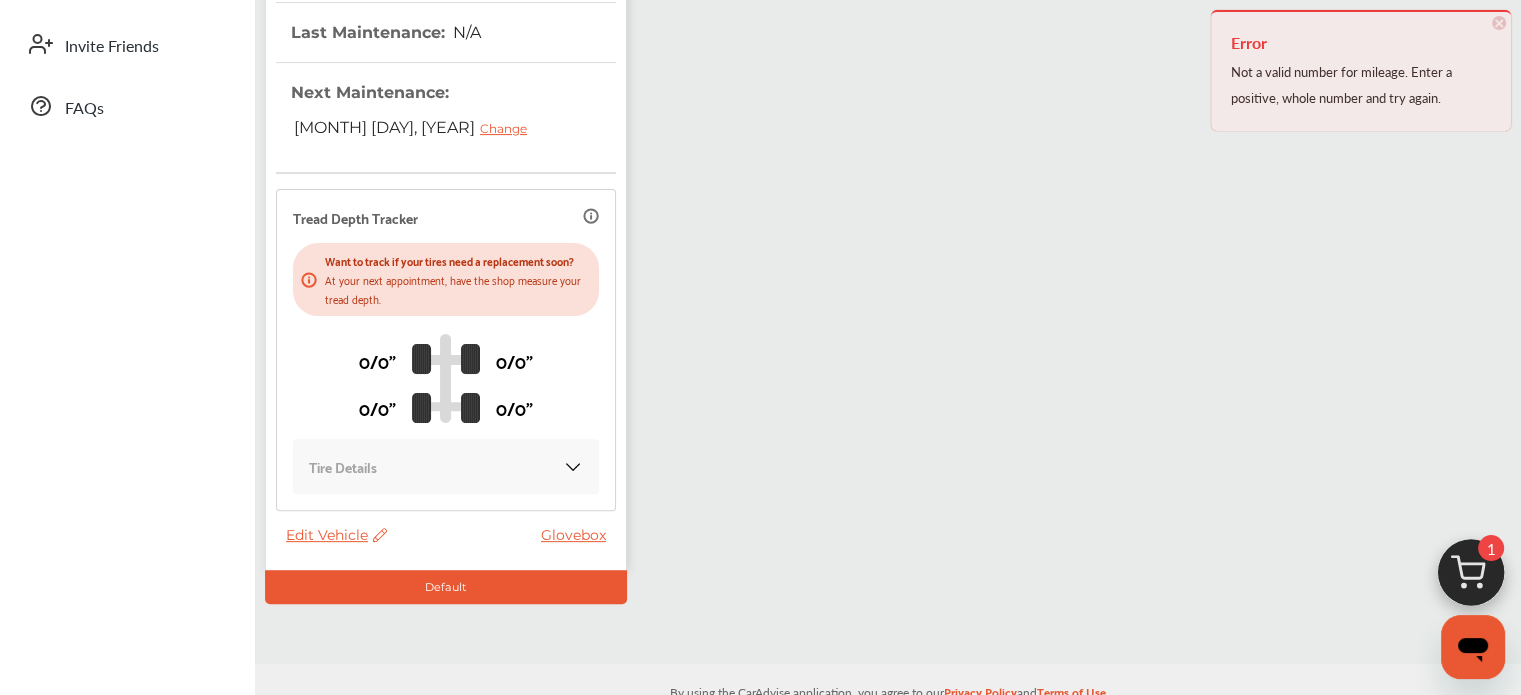 click on "Edit Vehicle" at bounding box center (336, 535) 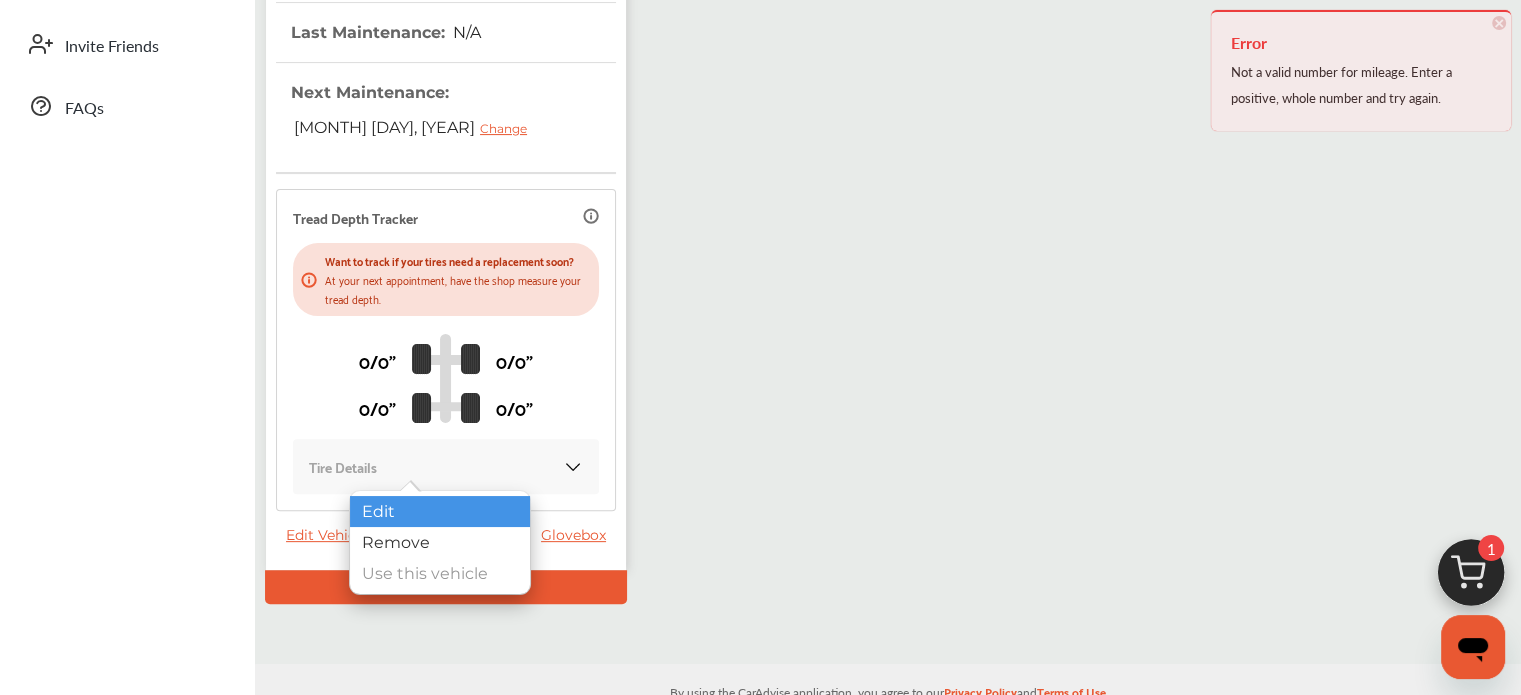 click on "Edit" at bounding box center (440, 511) 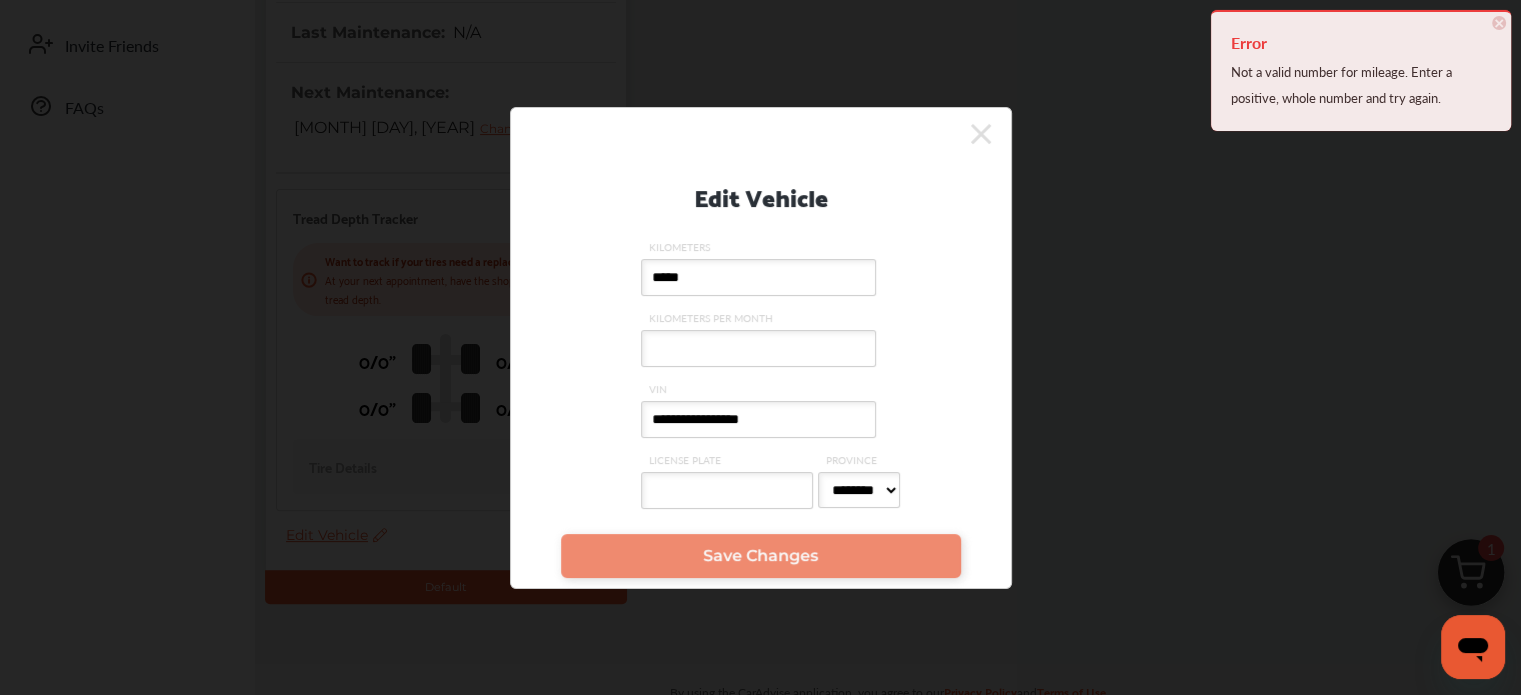 click on "*****" at bounding box center [758, 277] 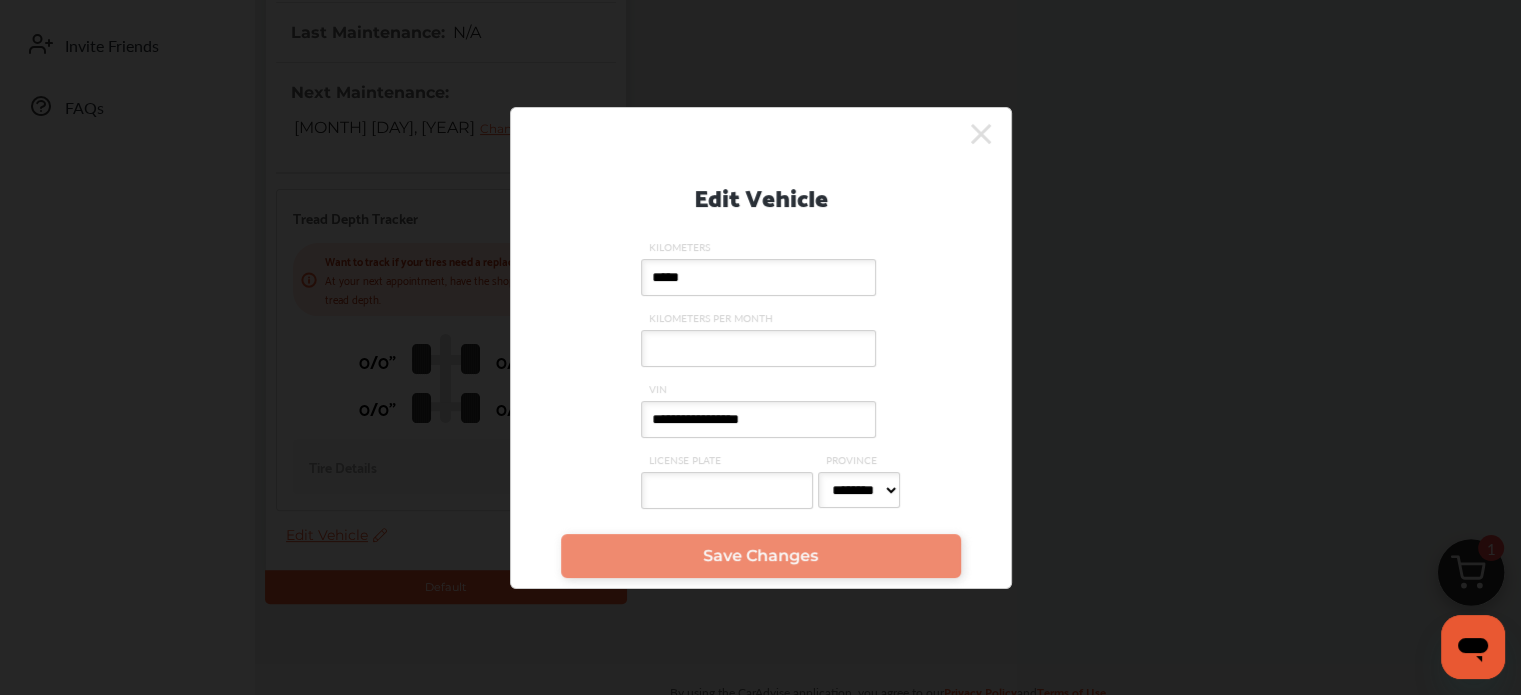 click on "*****" at bounding box center (758, 277) 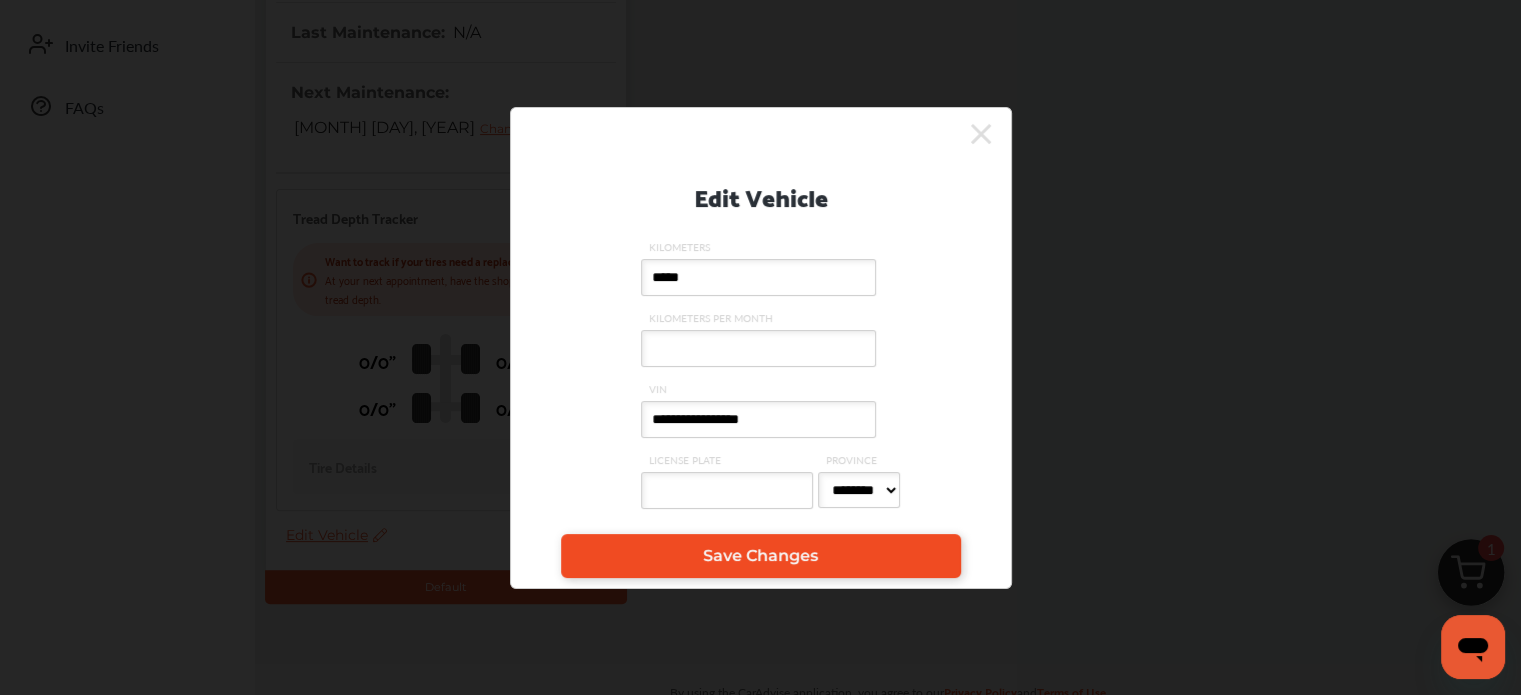 type on "*****" 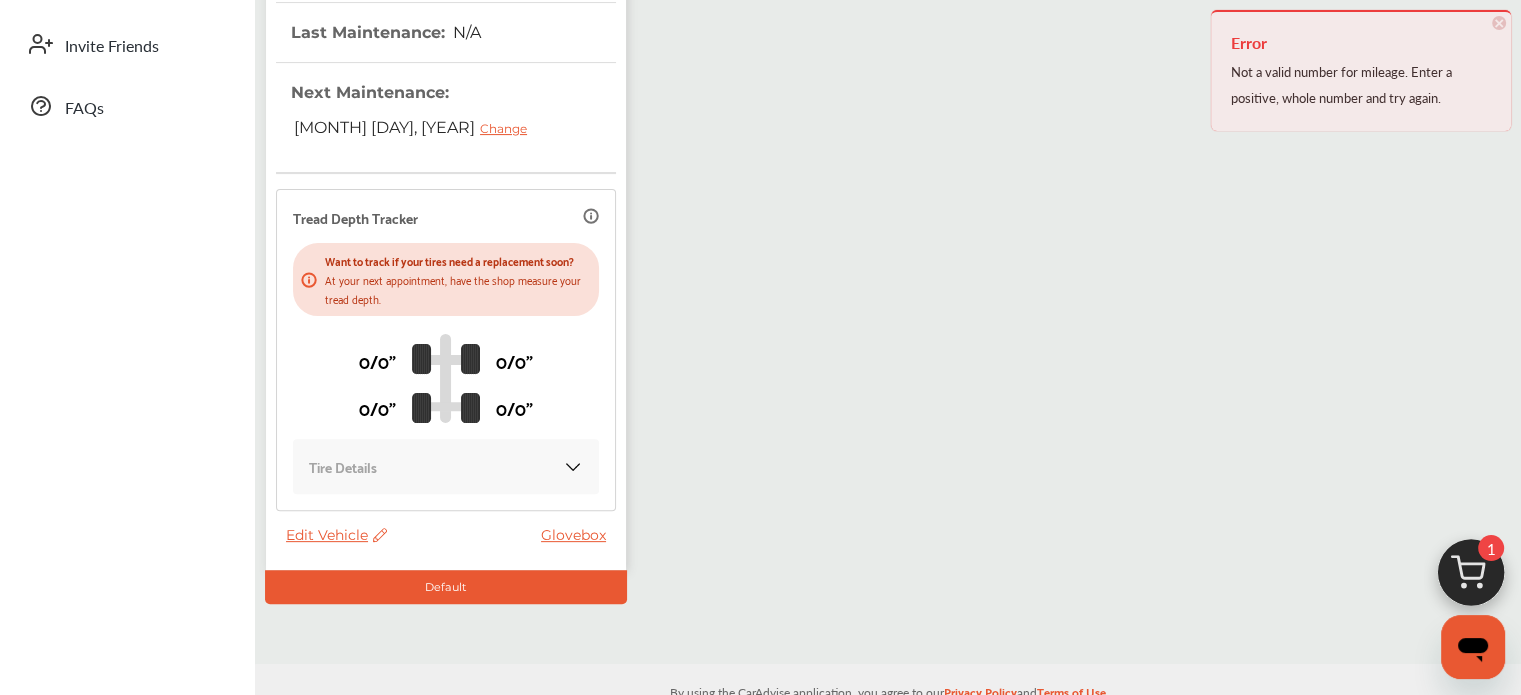 click on "Edit Vehicle" at bounding box center (336, 535) 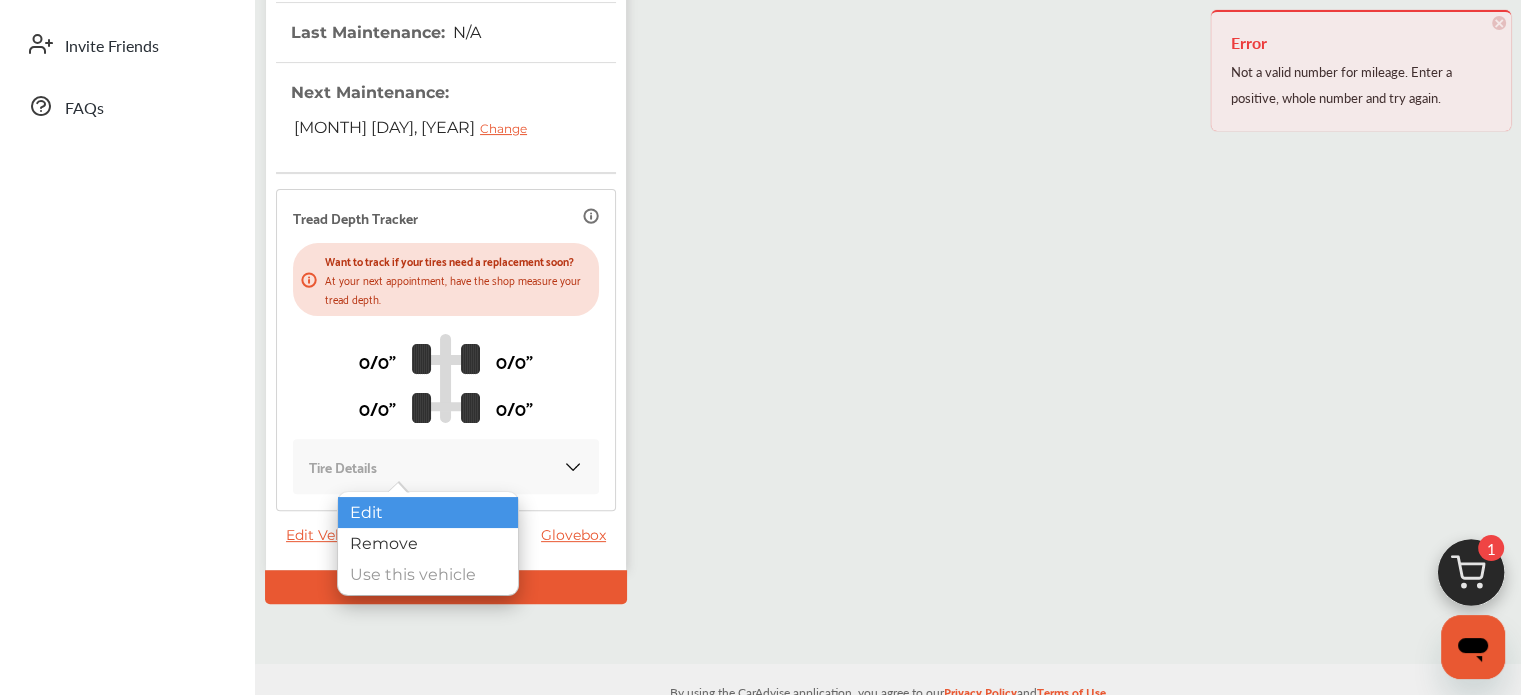 click on "Edit" at bounding box center (428, 512) 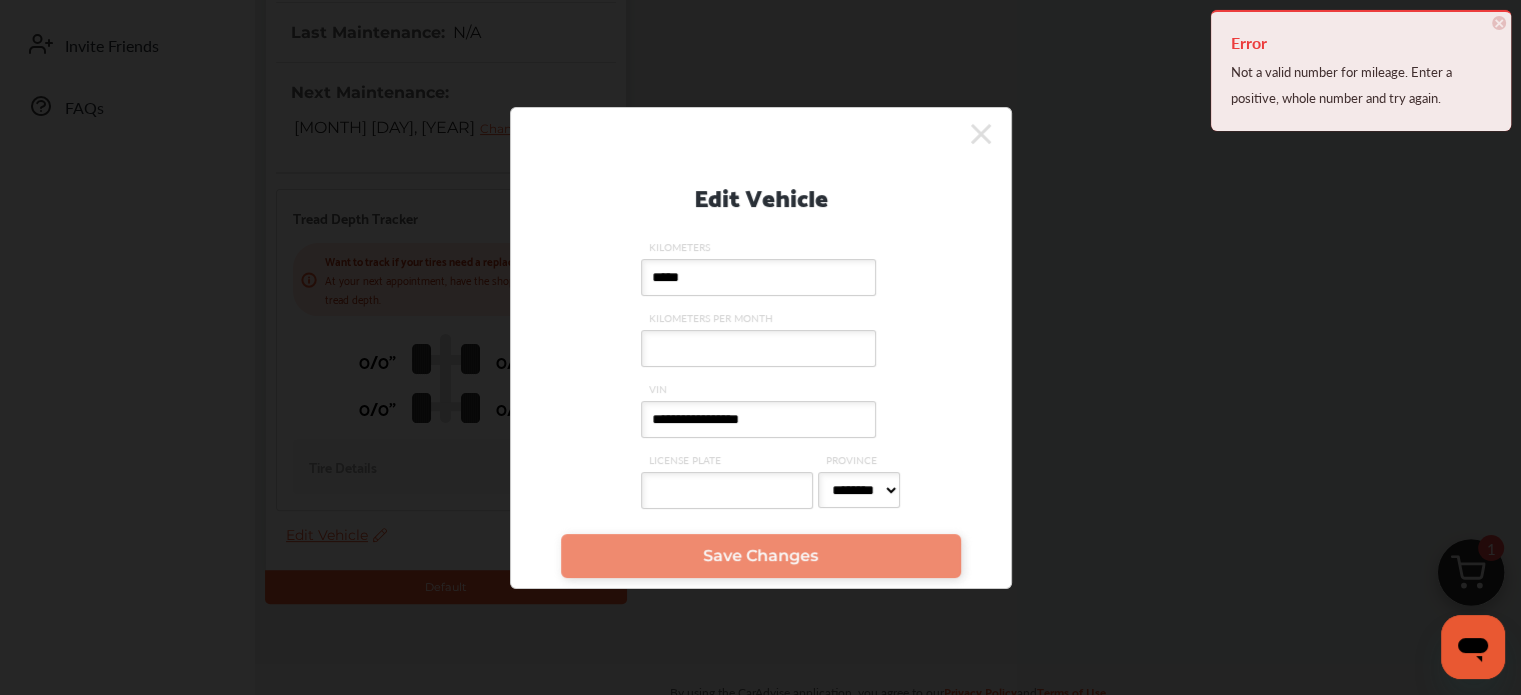 click on "*****" at bounding box center [758, 277] 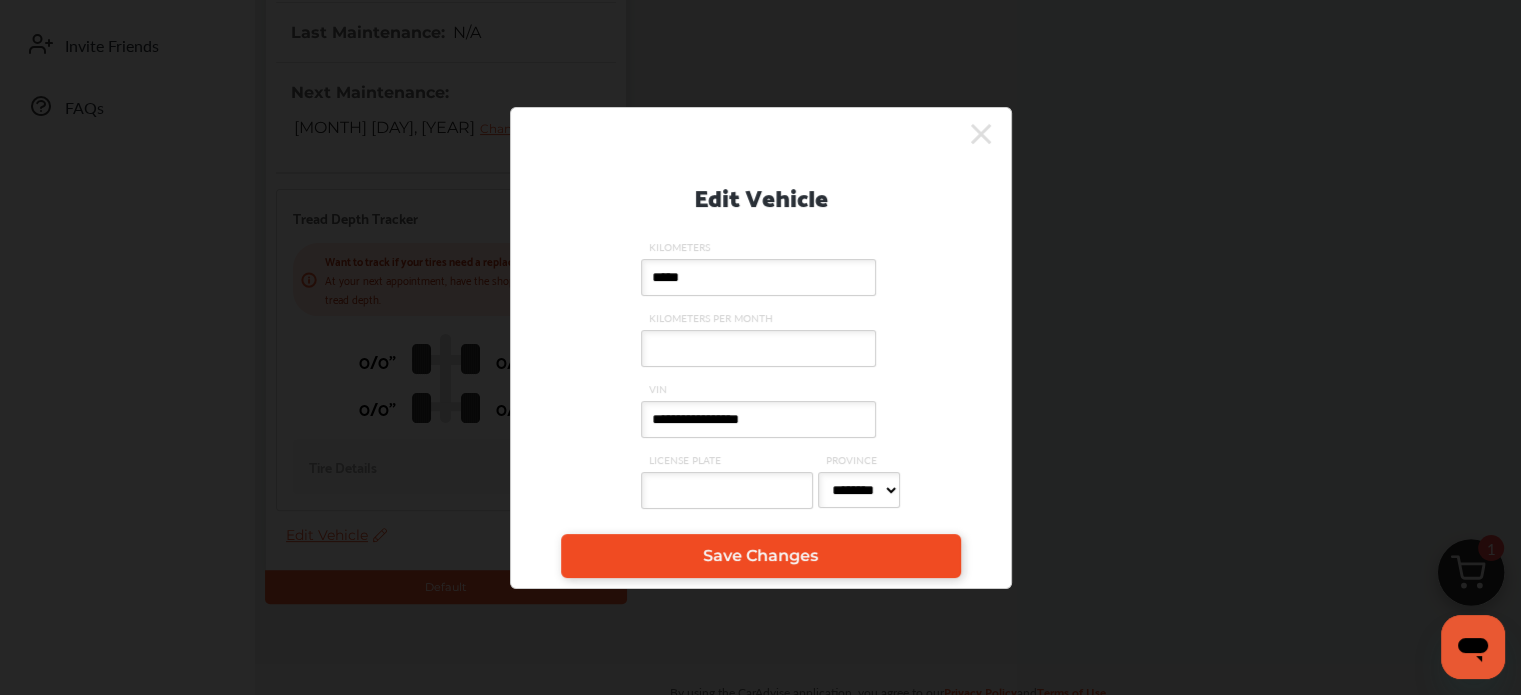 type on "*****" 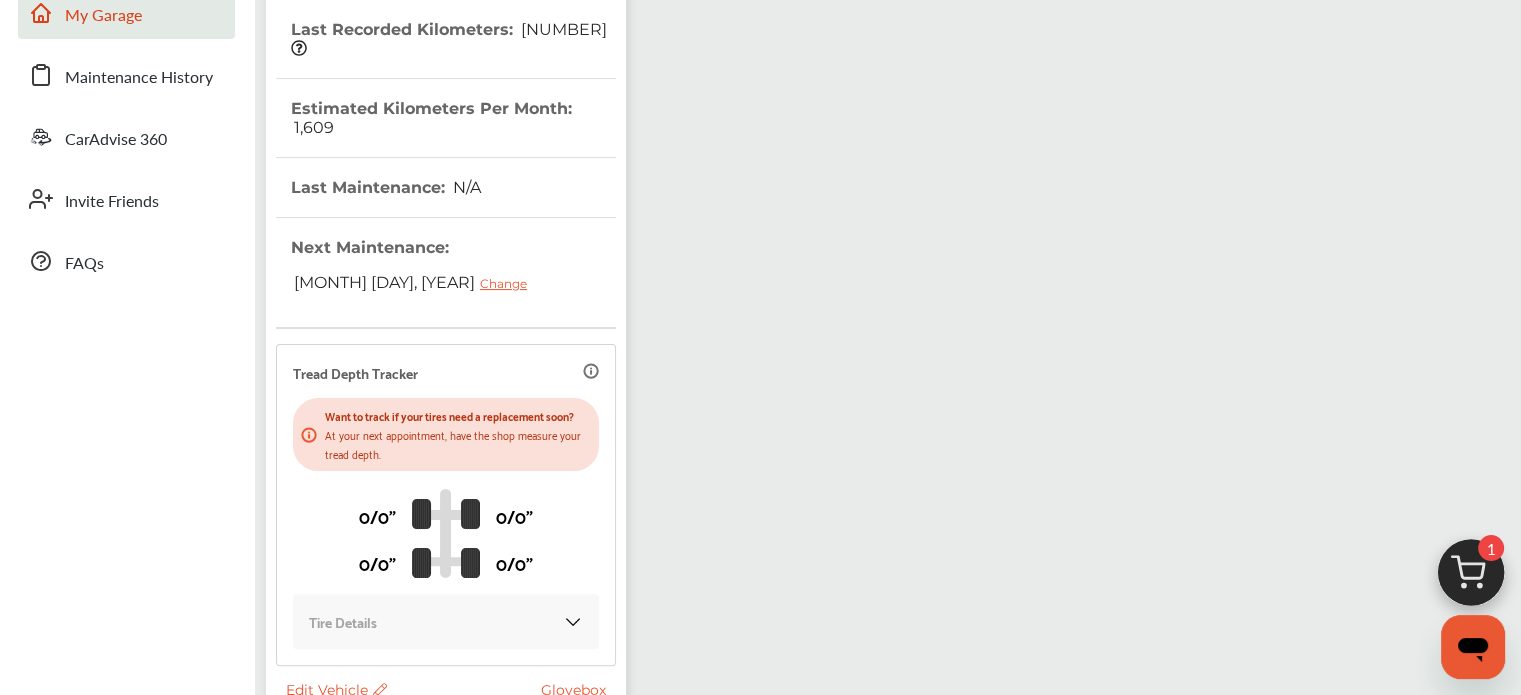 scroll, scrollTop: 552, scrollLeft: 0, axis: vertical 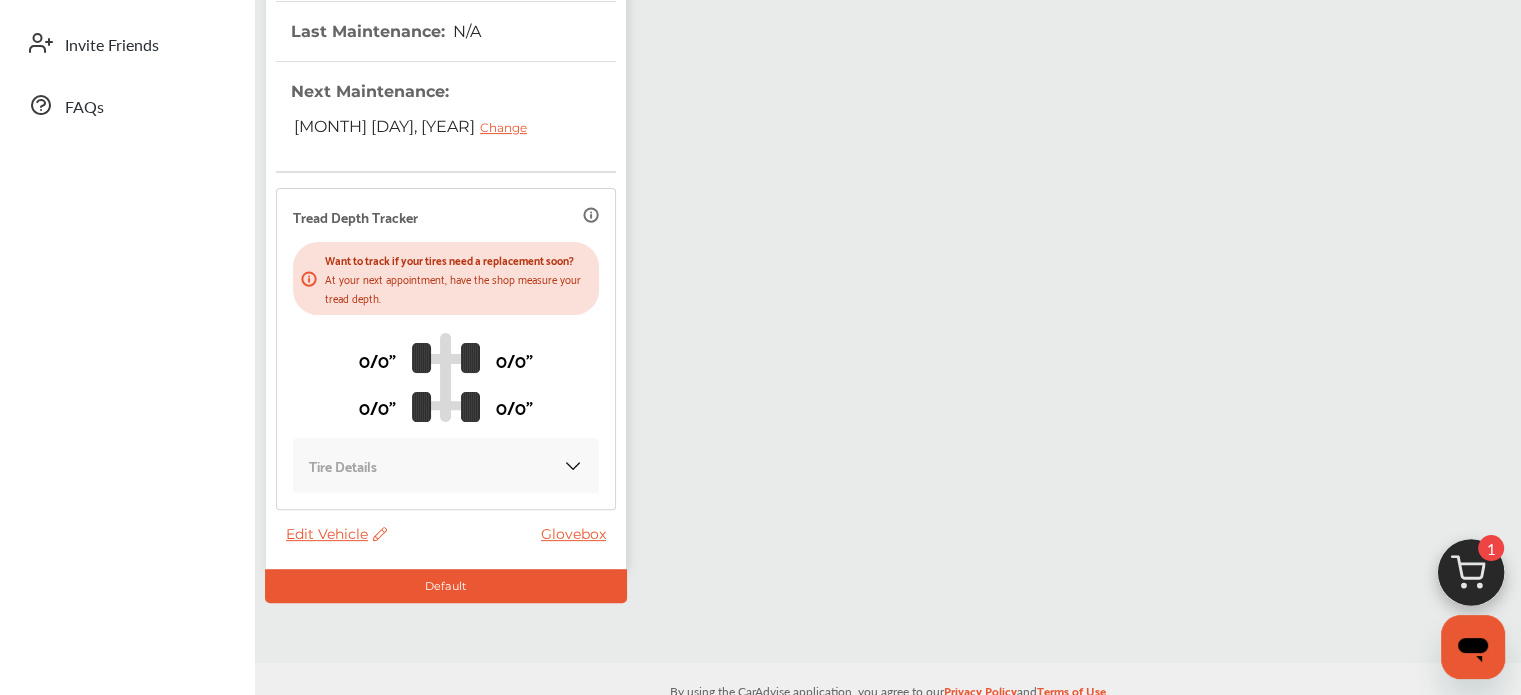click on "Edit Vehicle" at bounding box center [336, 534] 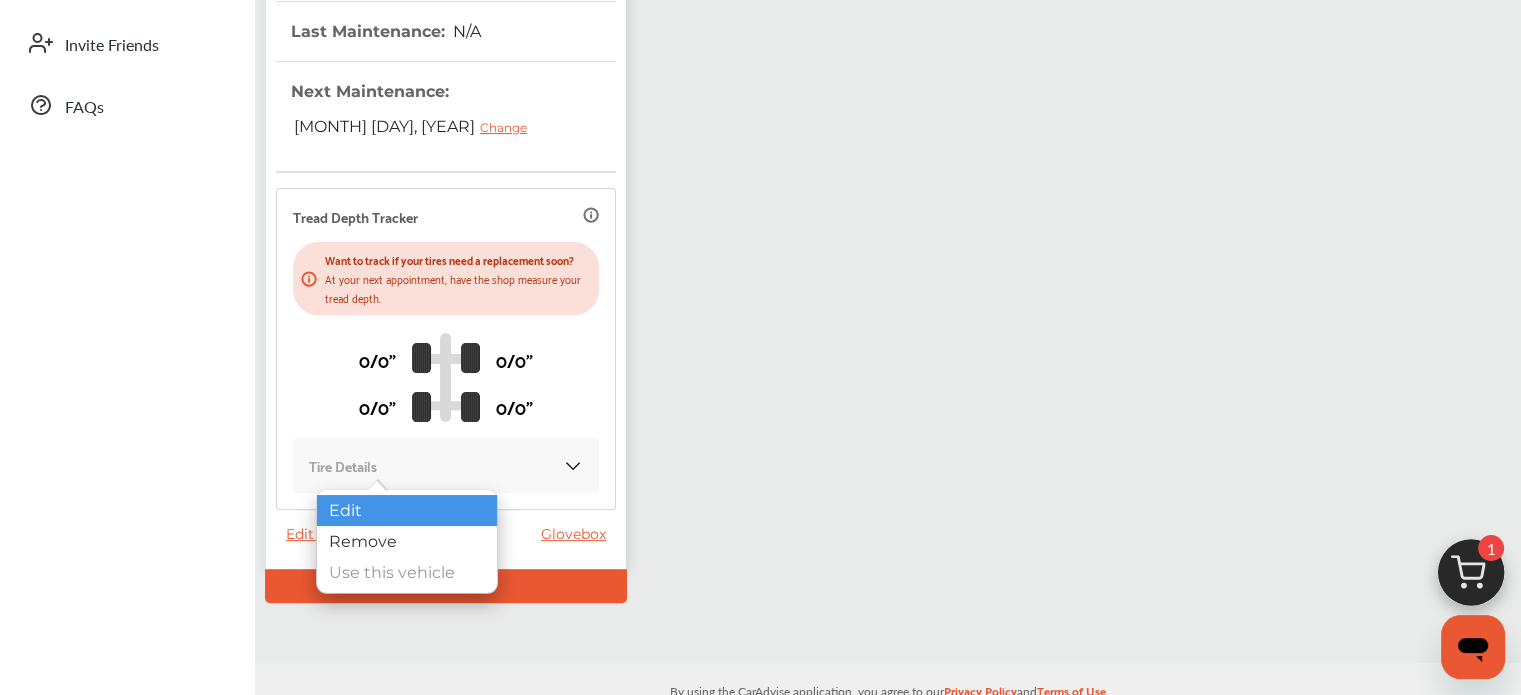 click on "Edit" at bounding box center (407, 510) 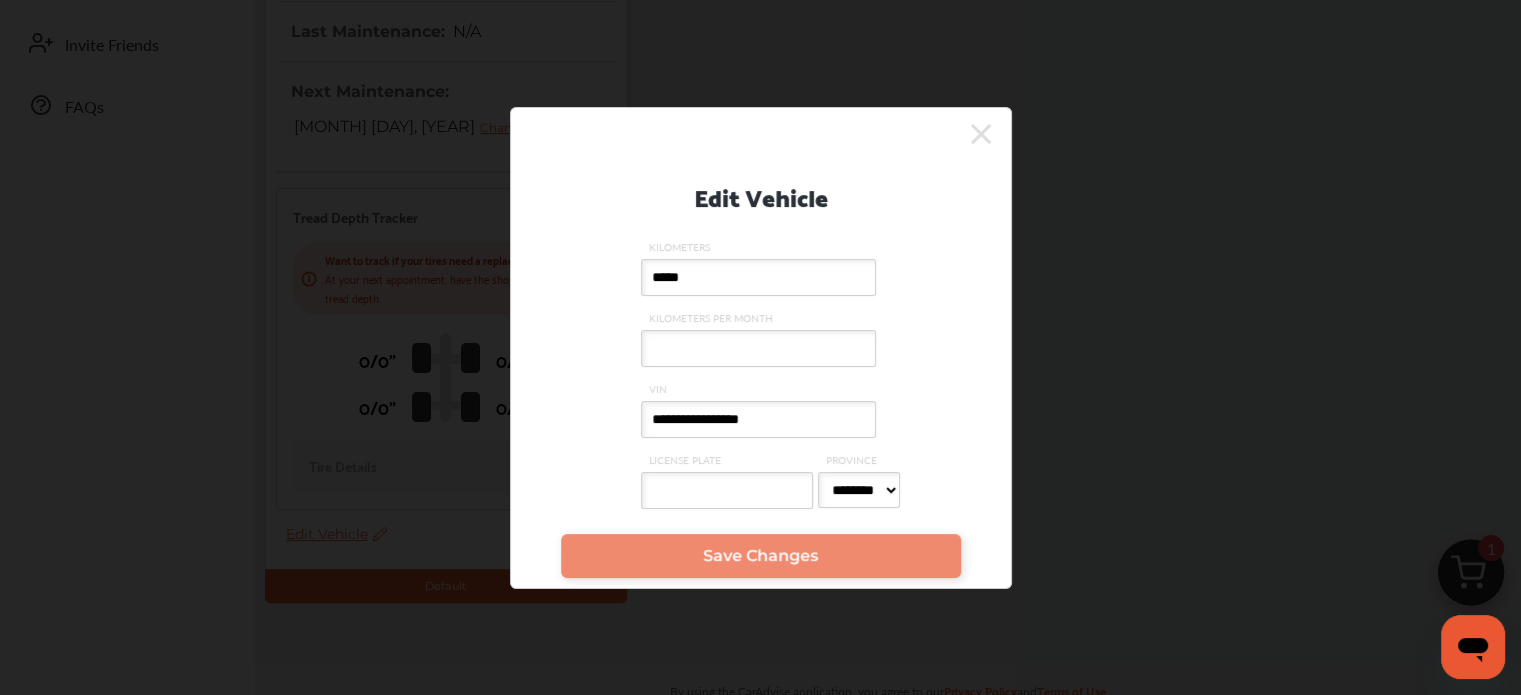 click on "**********" at bounding box center [758, 419] 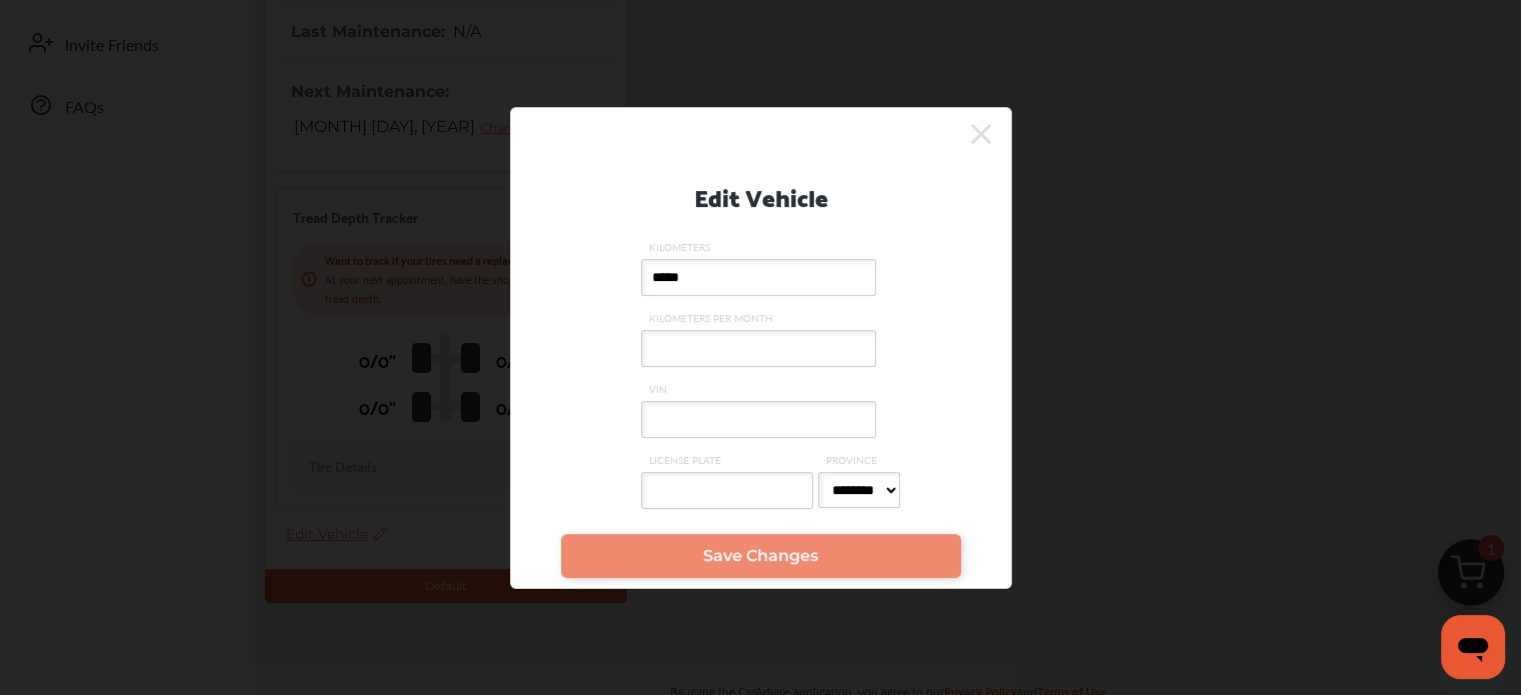 type 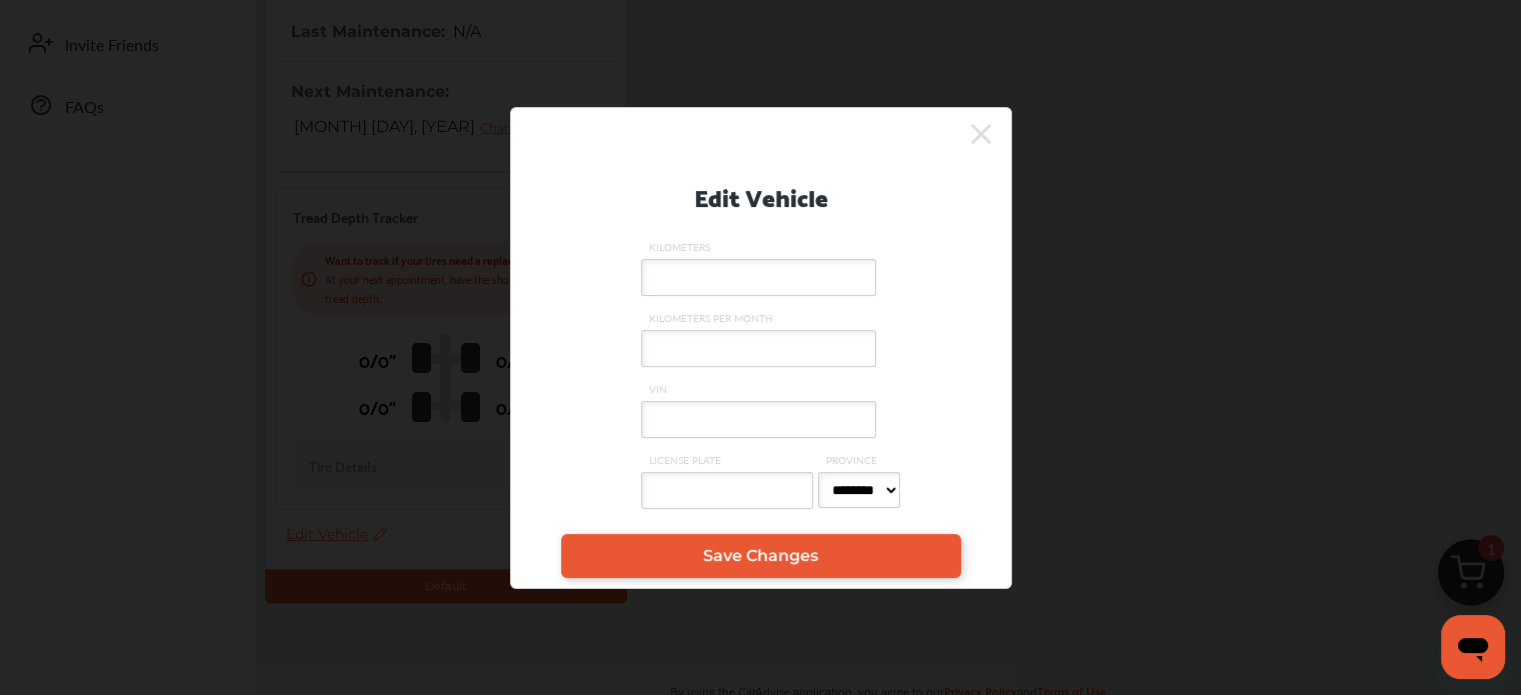 type 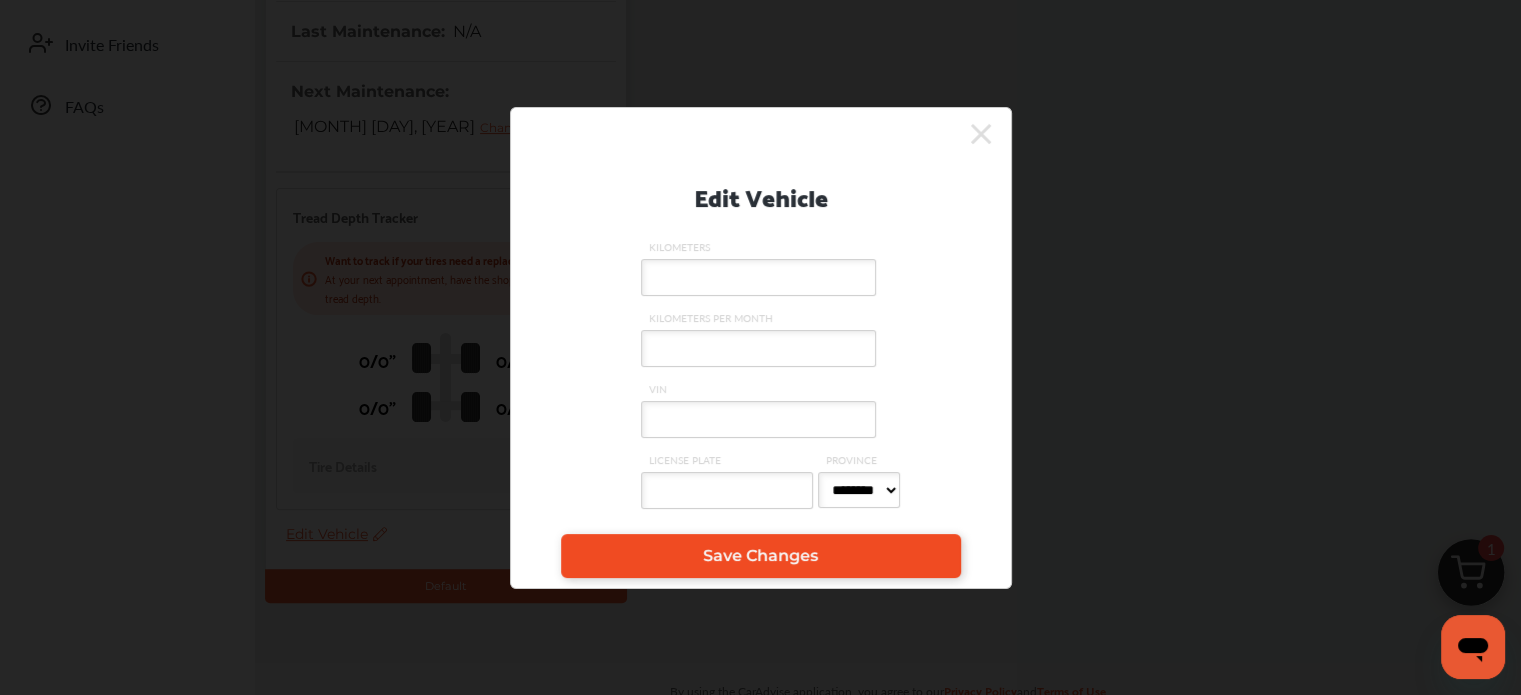 click on "Save Changes" at bounding box center (761, 556) 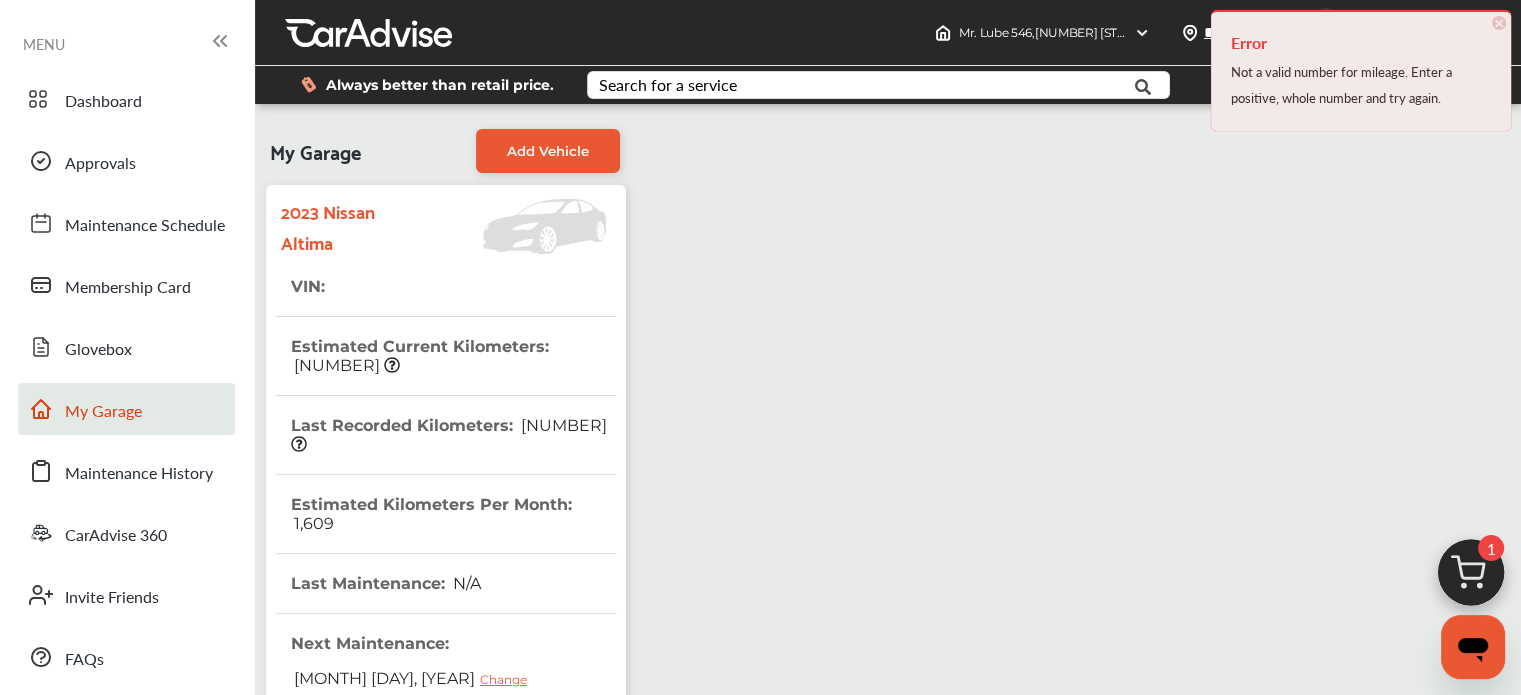 scroll, scrollTop: 552, scrollLeft: 0, axis: vertical 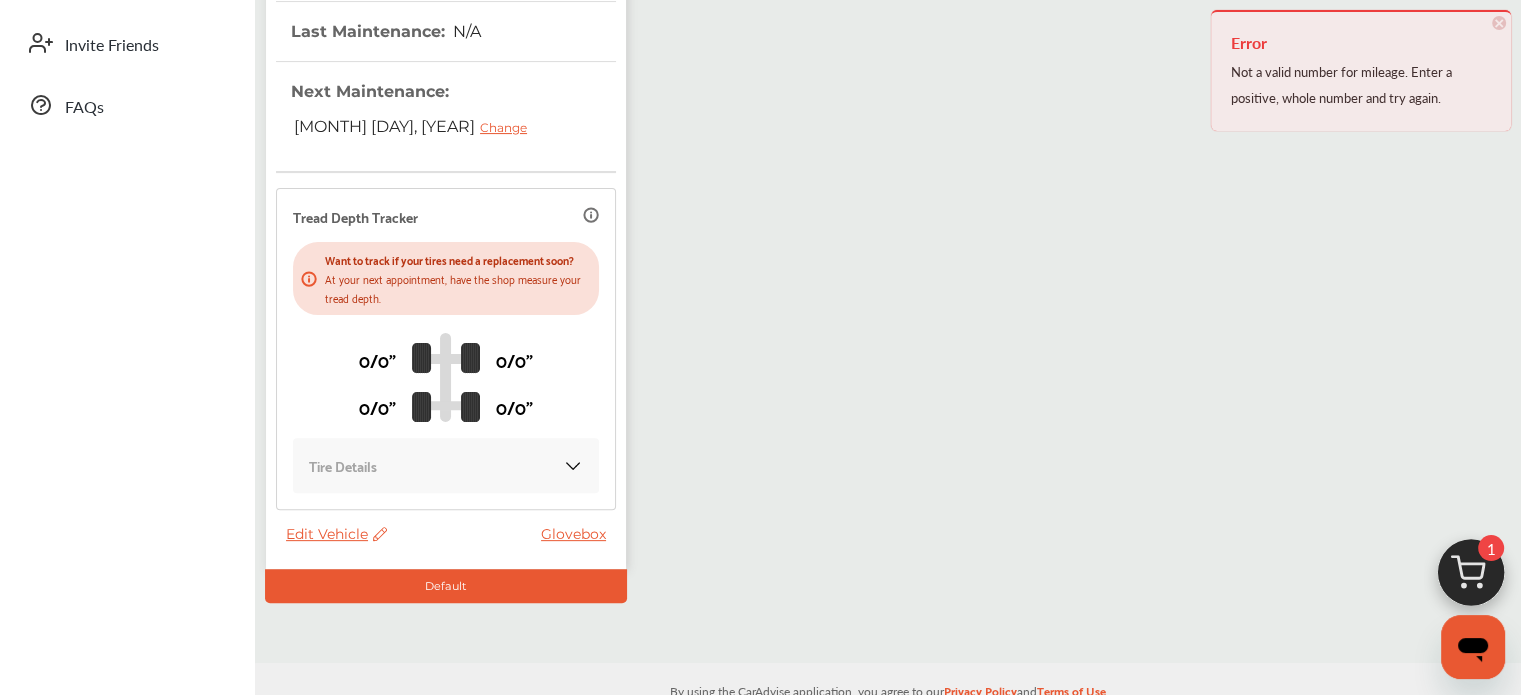 click on "Edit Vehicle" at bounding box center (336, 534) 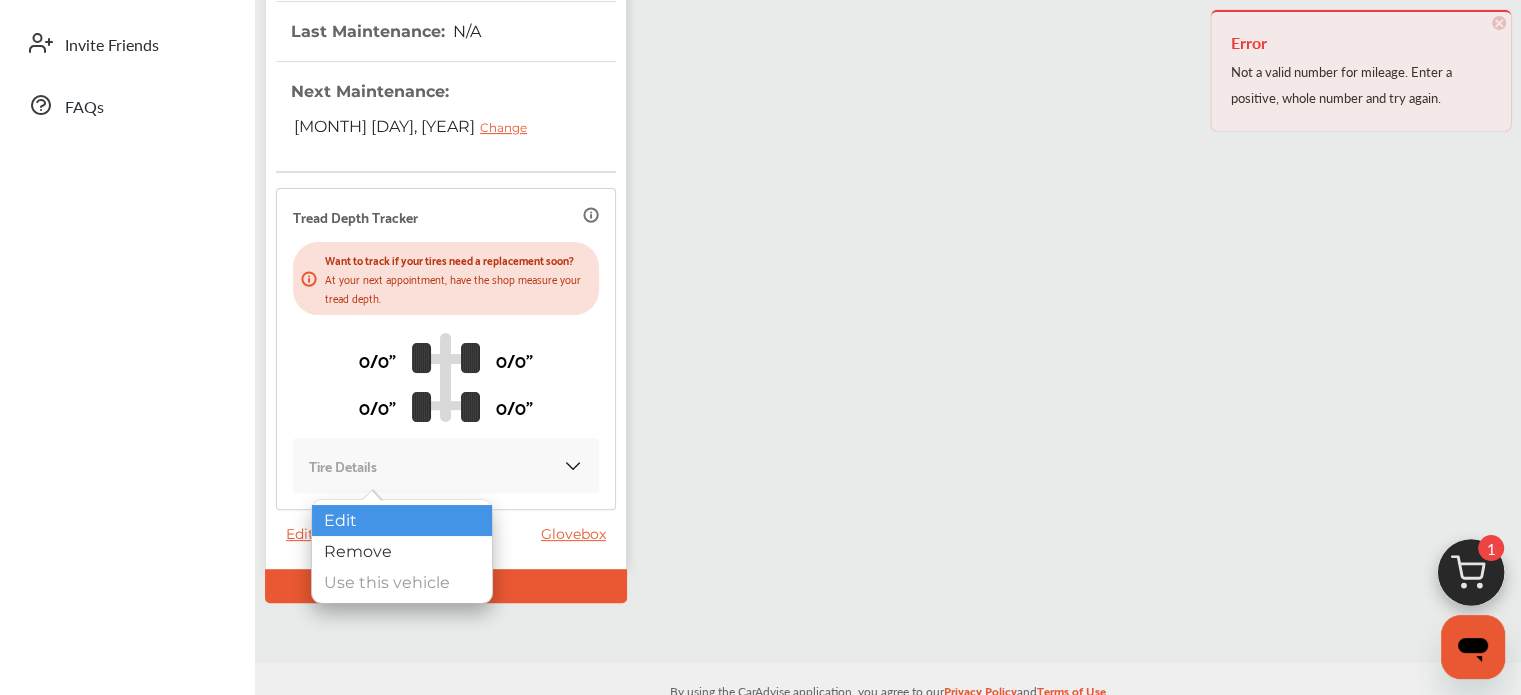click on "Edit" at bounding box center (402, 520) 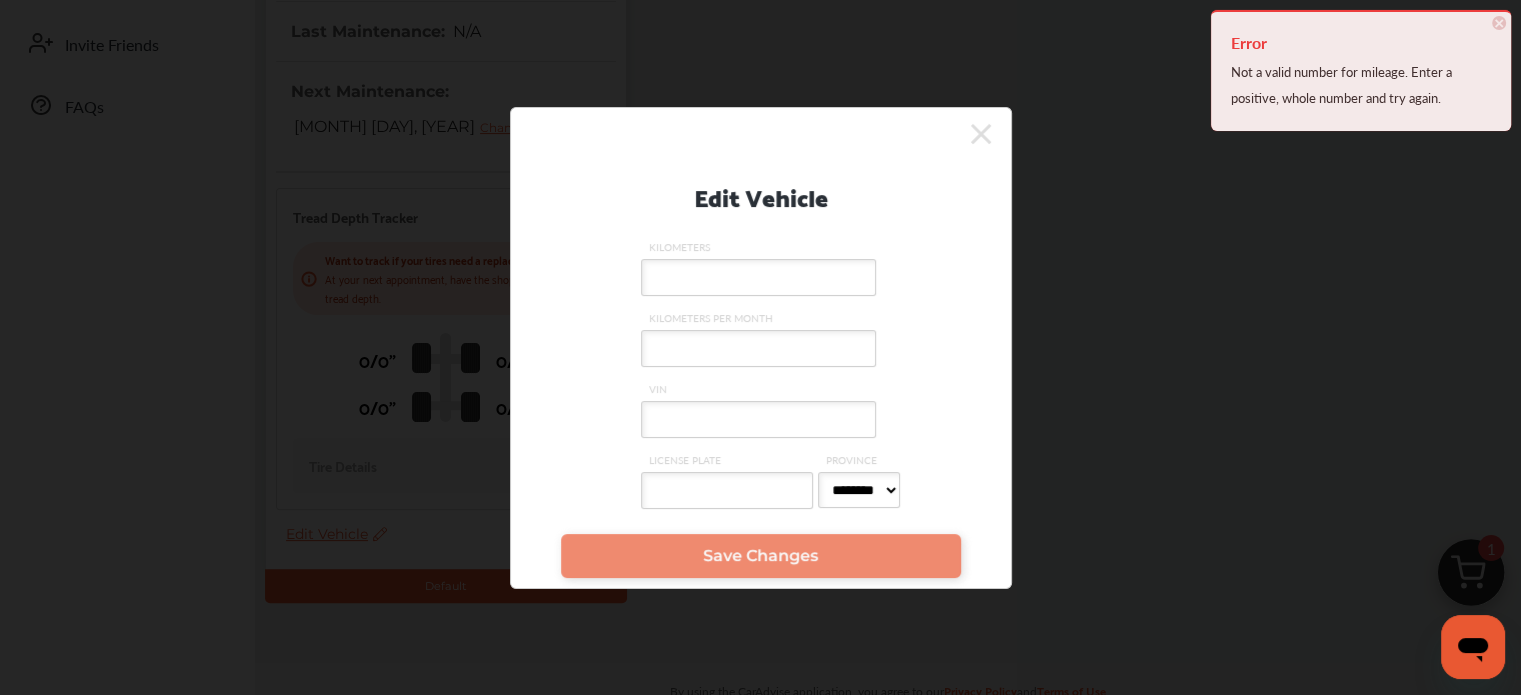 click 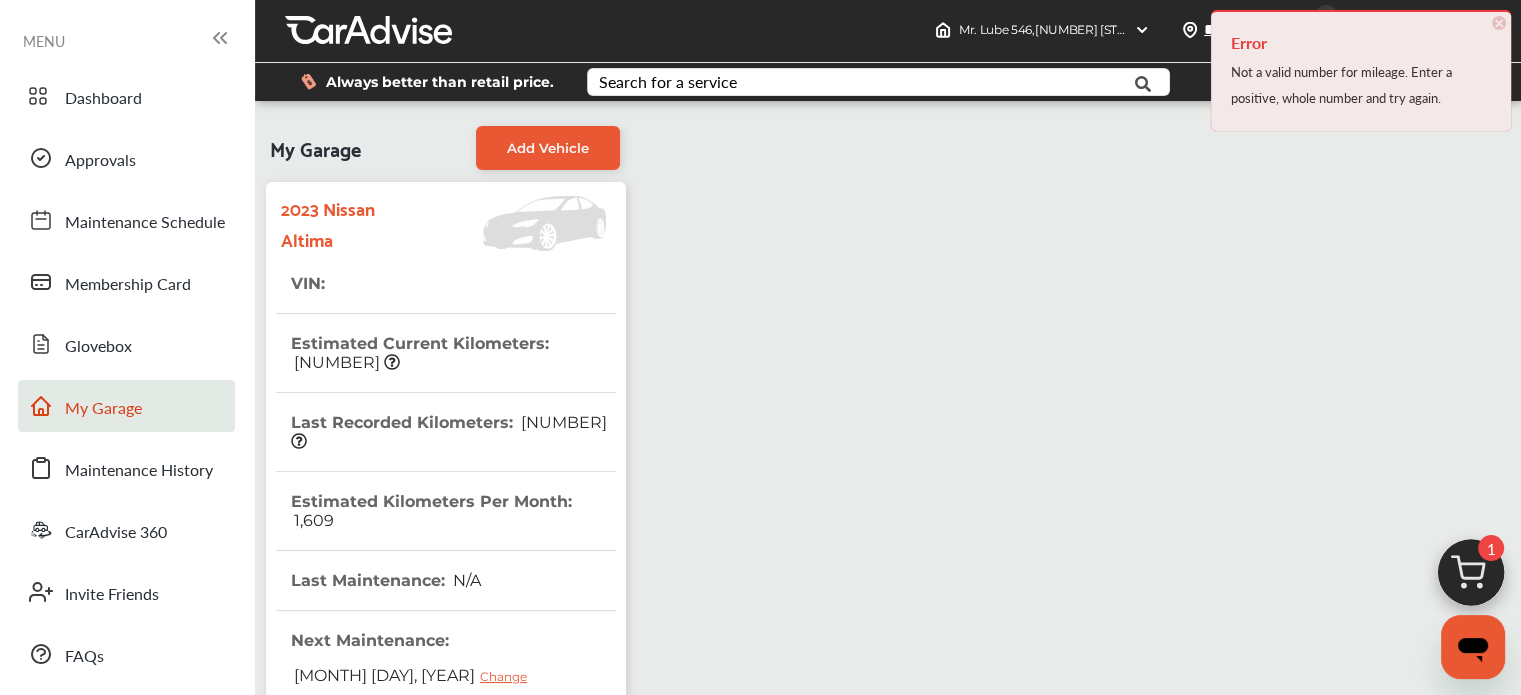 scroll, scrollTop: 0, scrollLeft: 0, axis: both 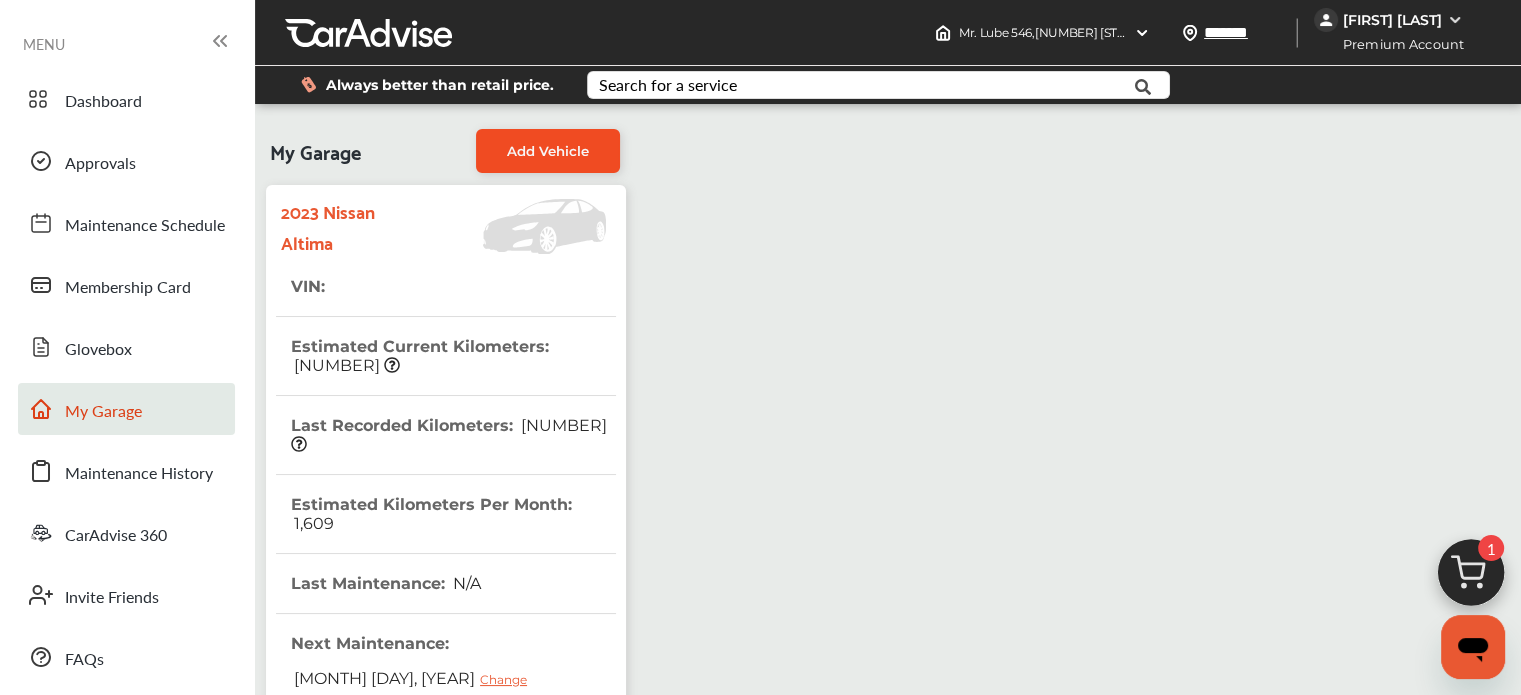 click on "Add Vehicle" at bounding box center (548, 151) 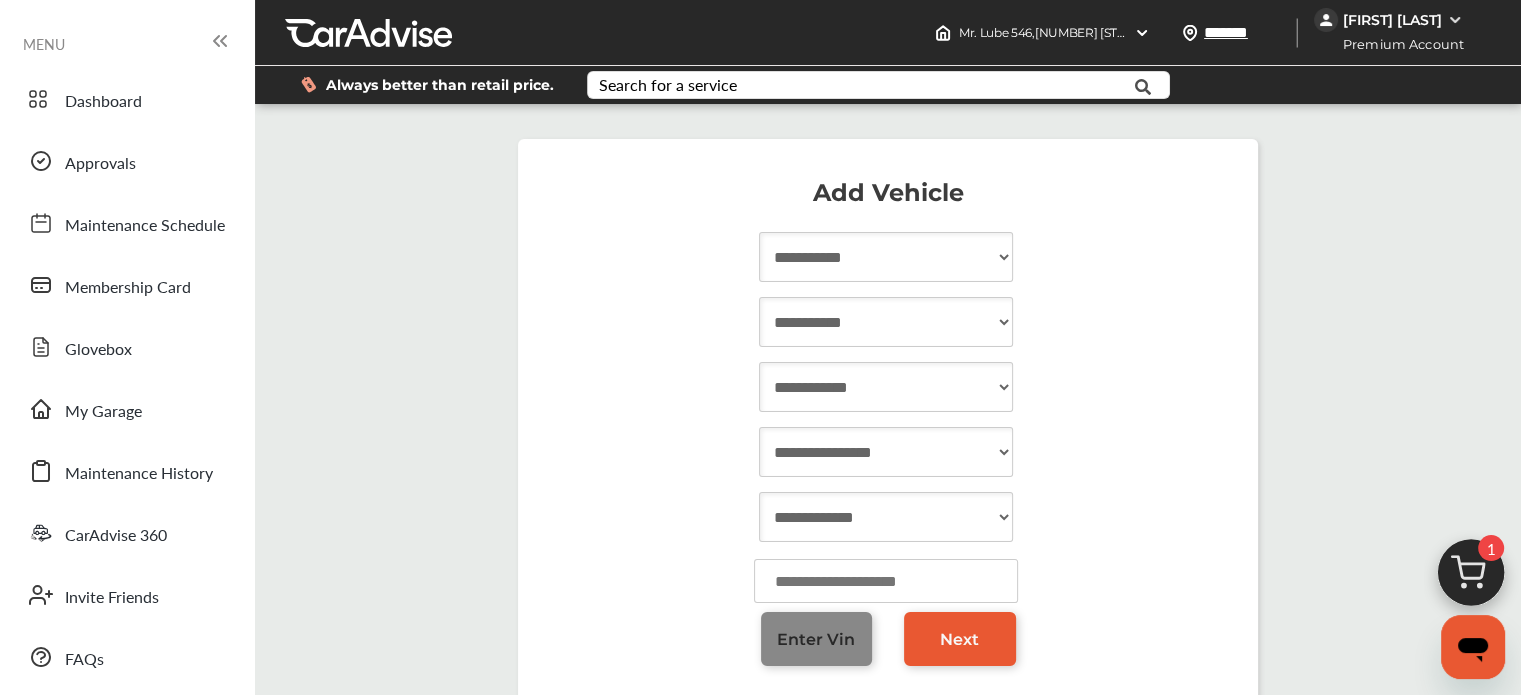 click on "Enter Vin" at bounding box center (817, 639) 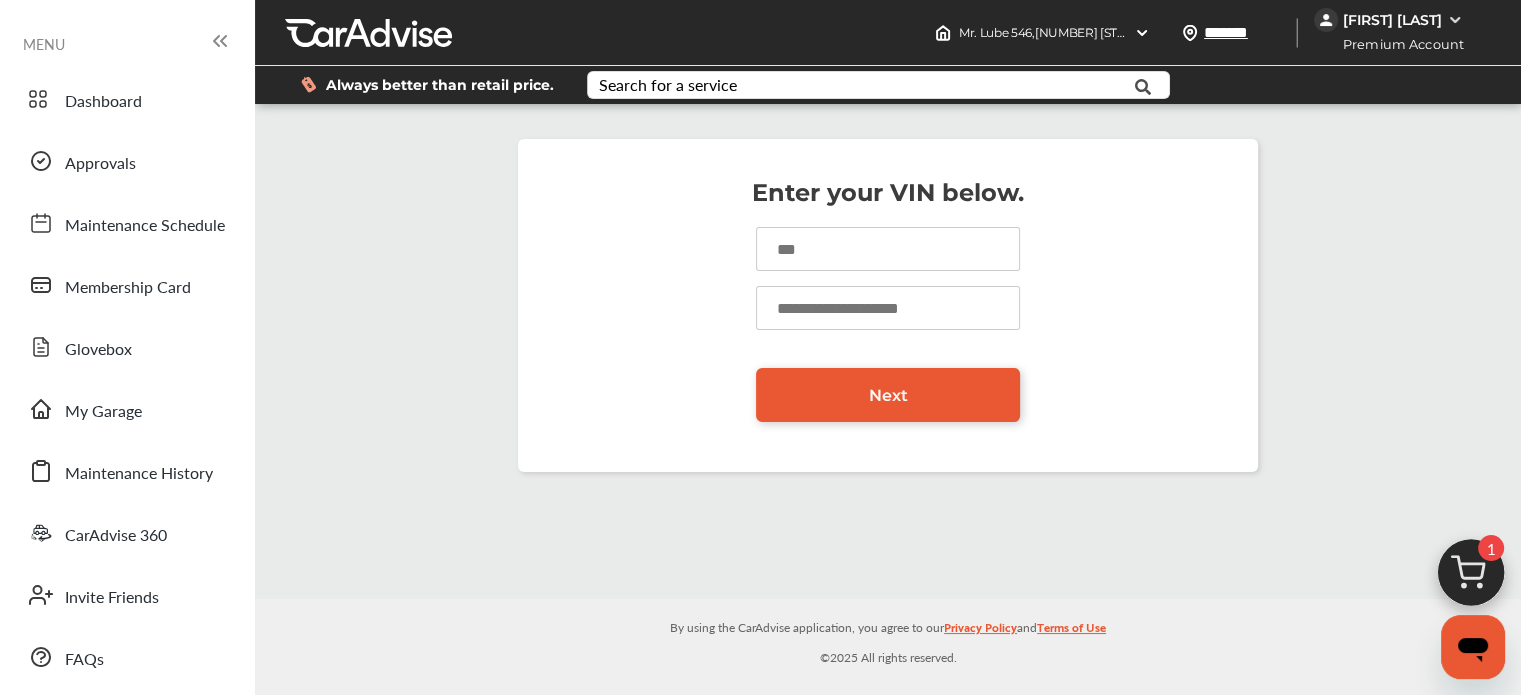 click at bounding box center (888, 249) 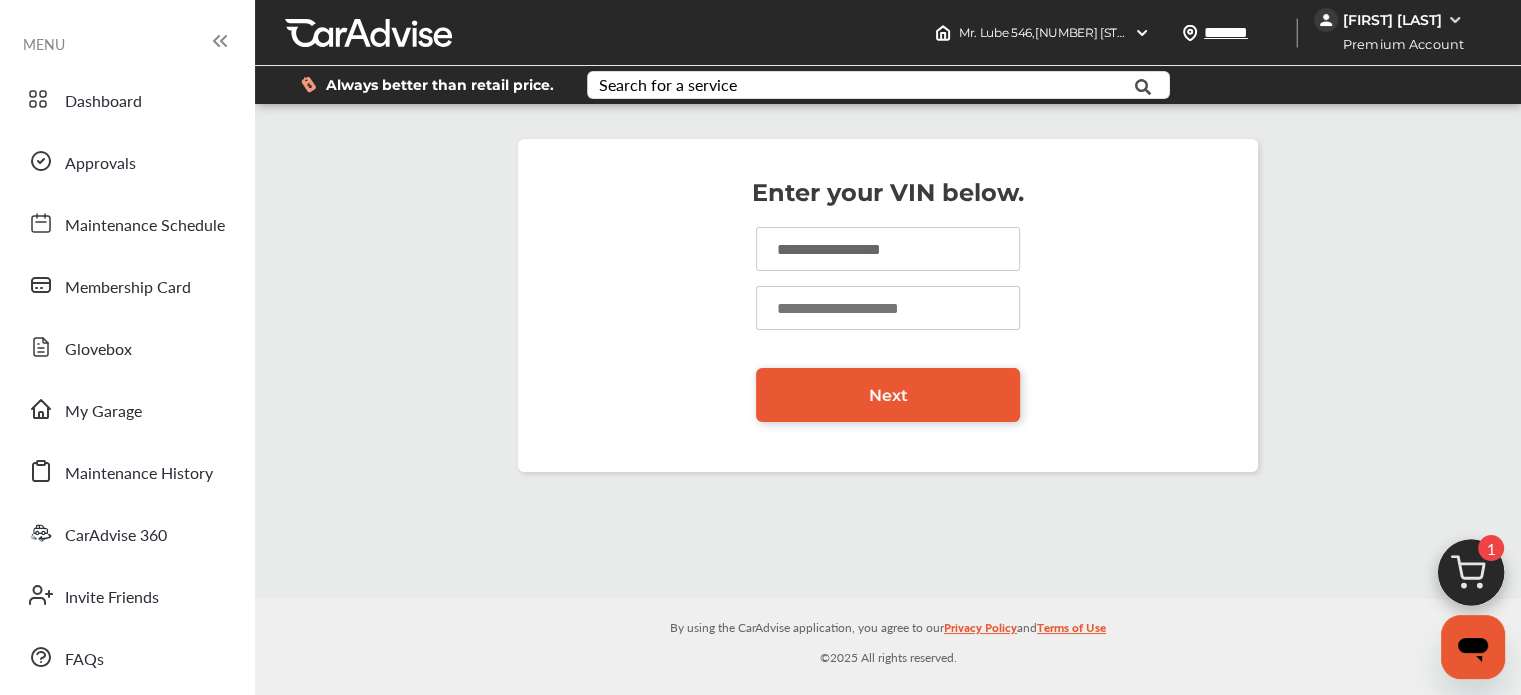 type on "**********" 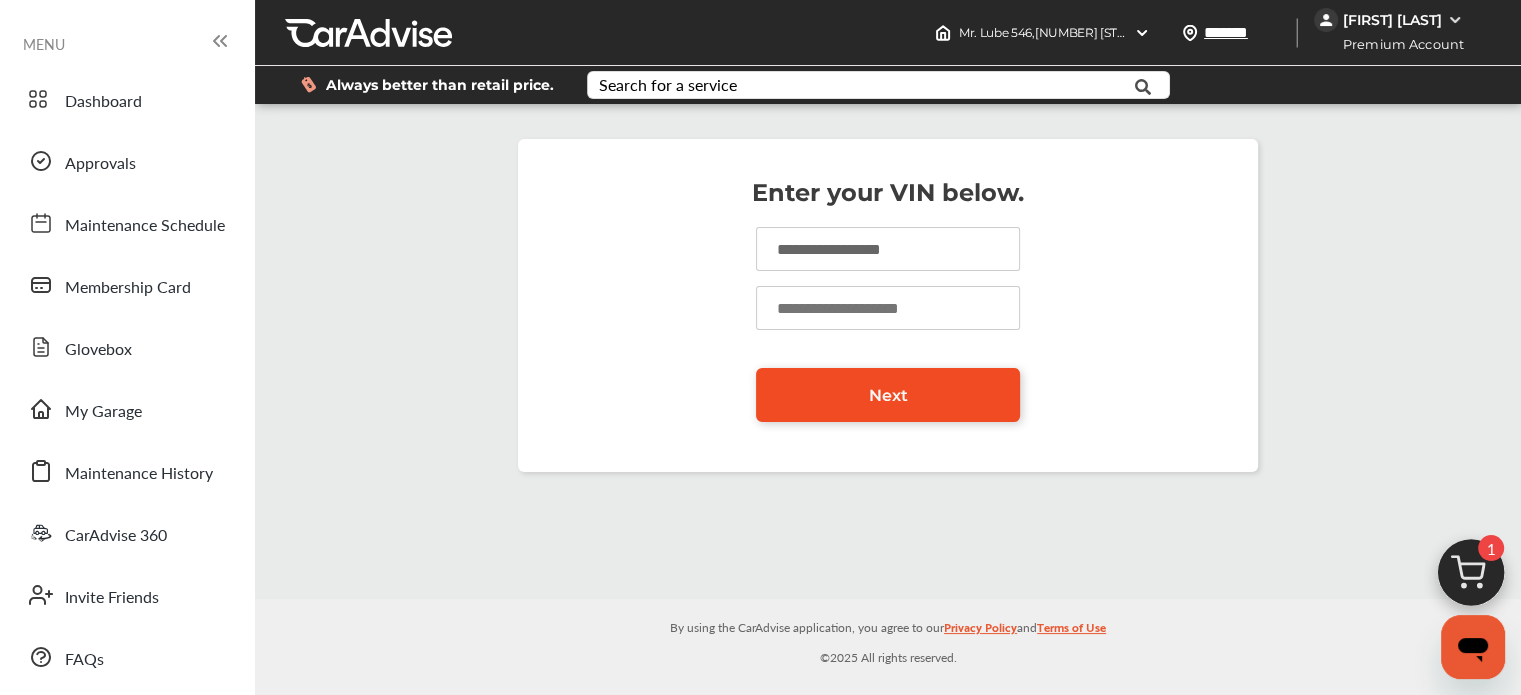 type on "*****" 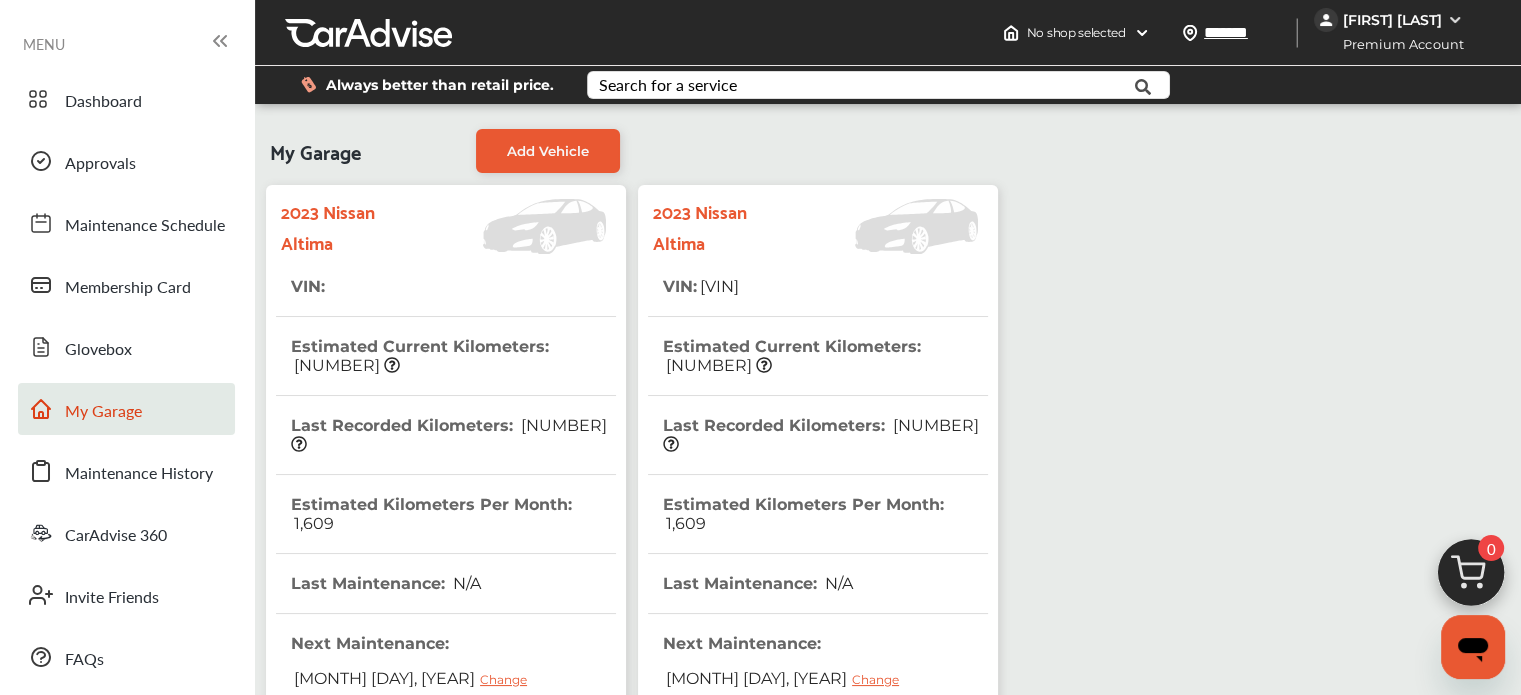 scroll, scrollTop: 552, scrollLeft: 0, axis: vertical 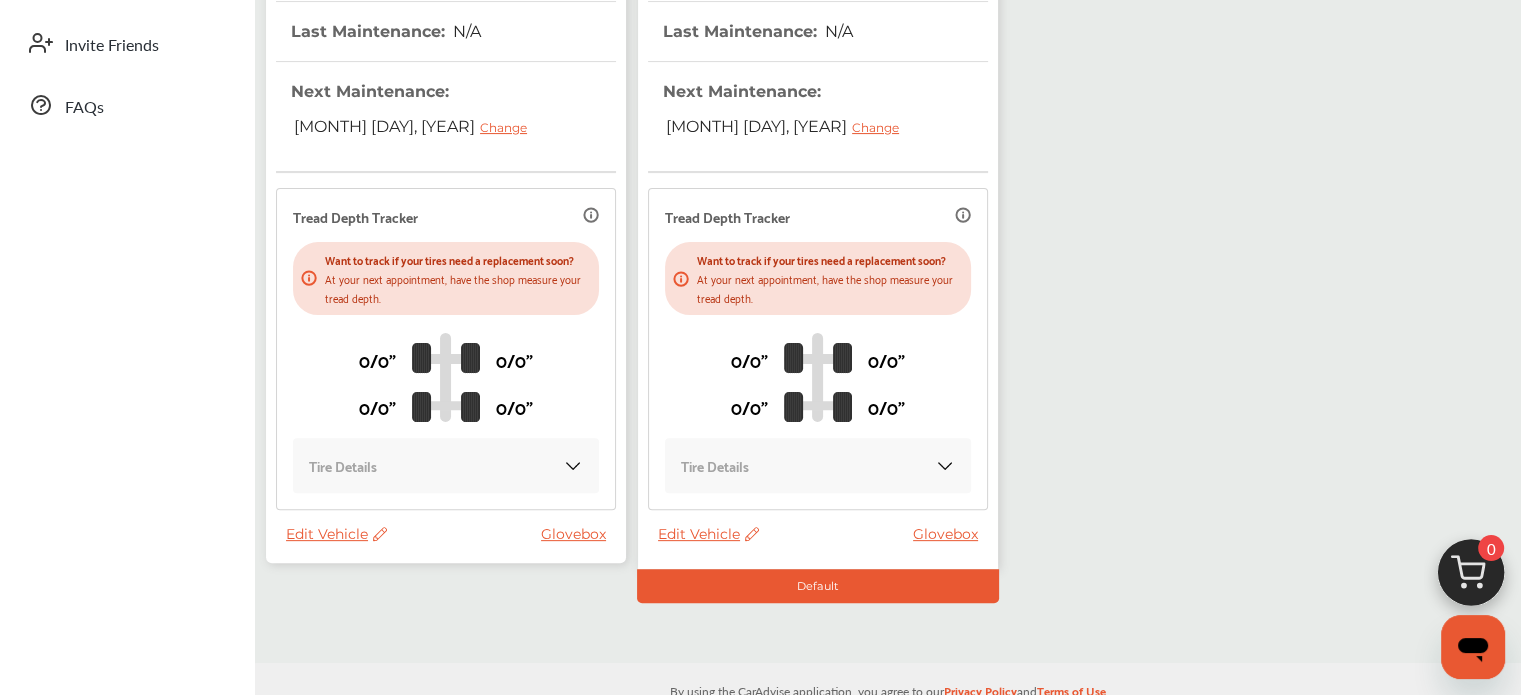click on "Edit Vehicle Glovebox" at bounding box center (451, 539) 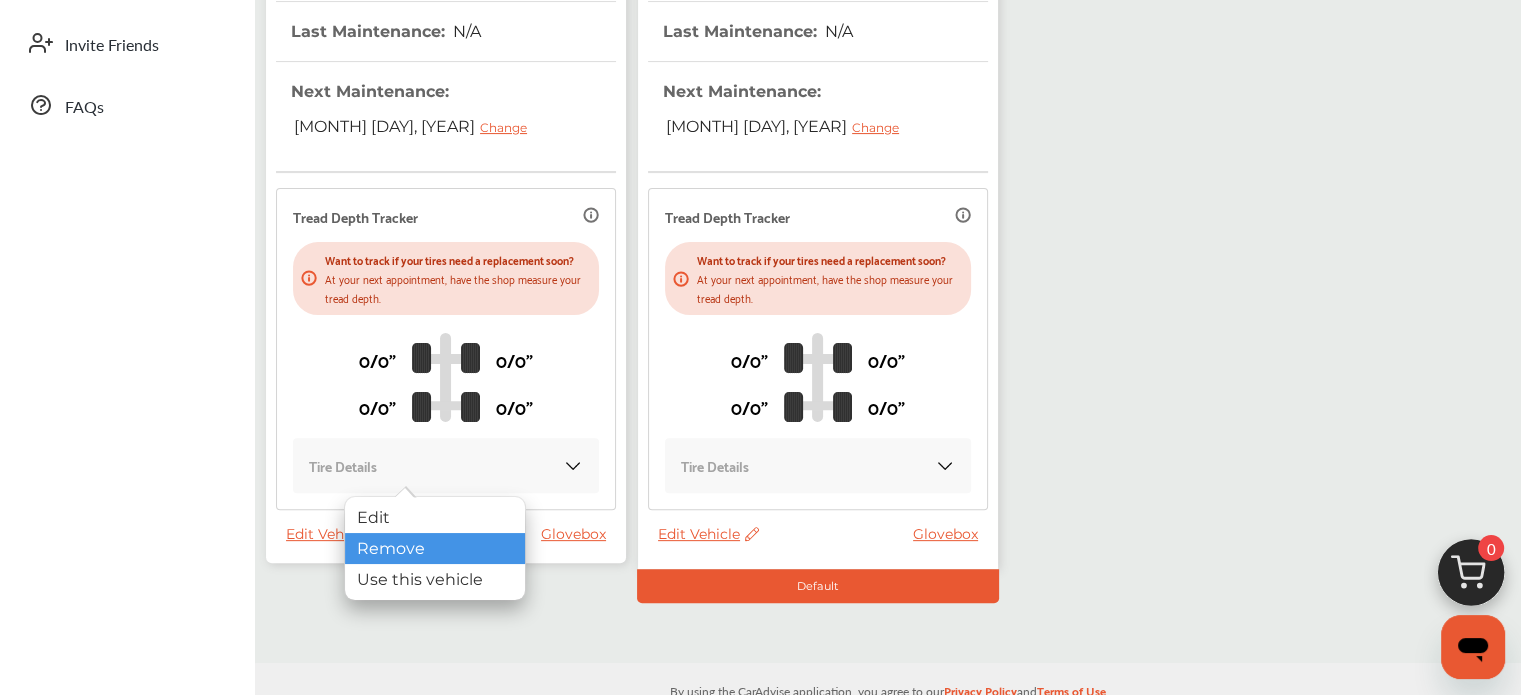click on "Remove" at bounding box center [435, 548] 